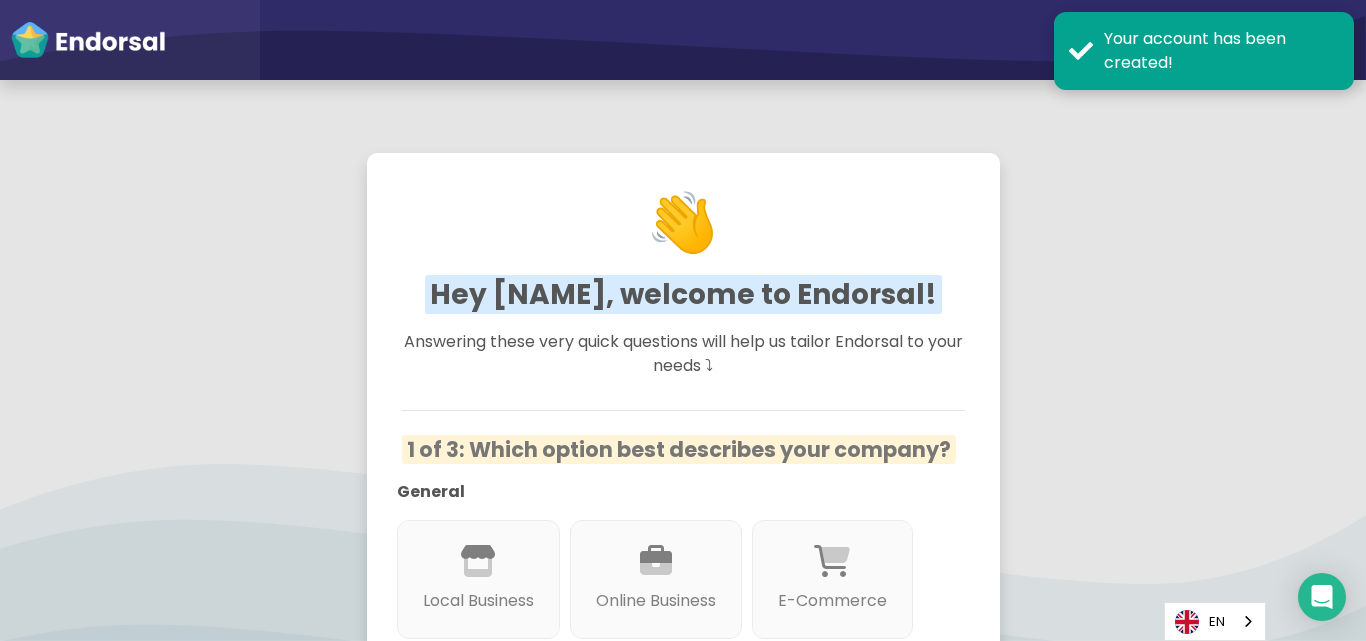 scroll, scrollTop: 0, scrollLeft: 0, axis: both 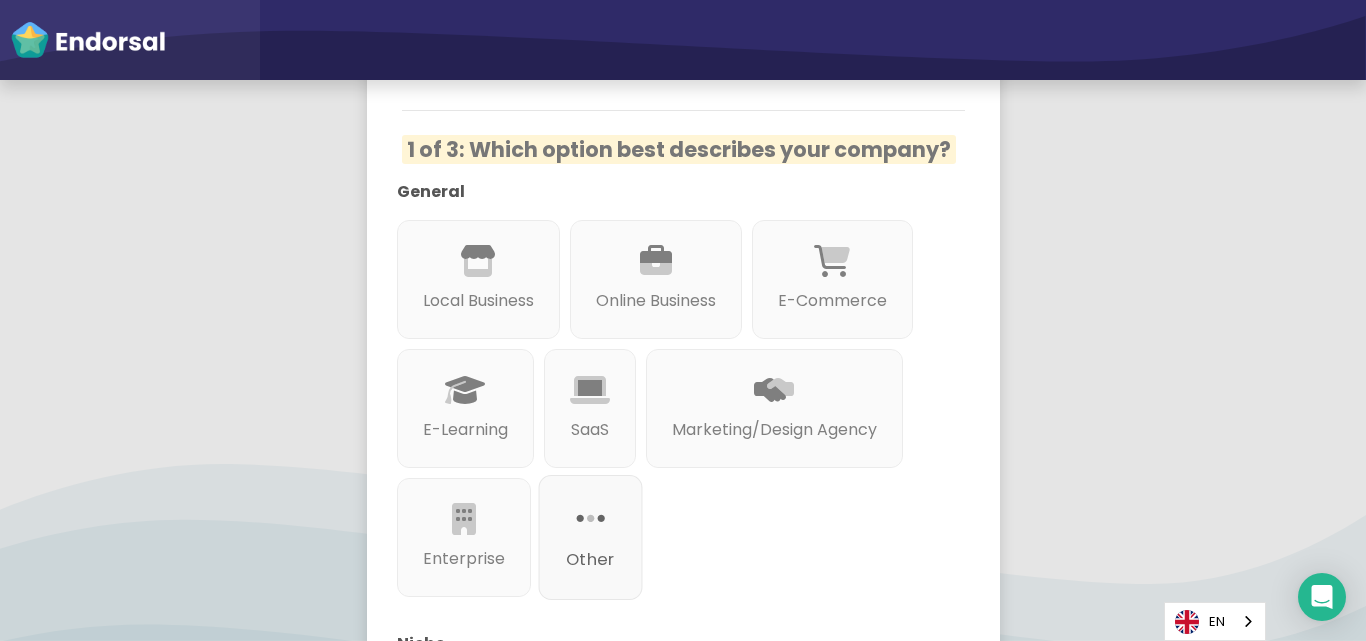 click 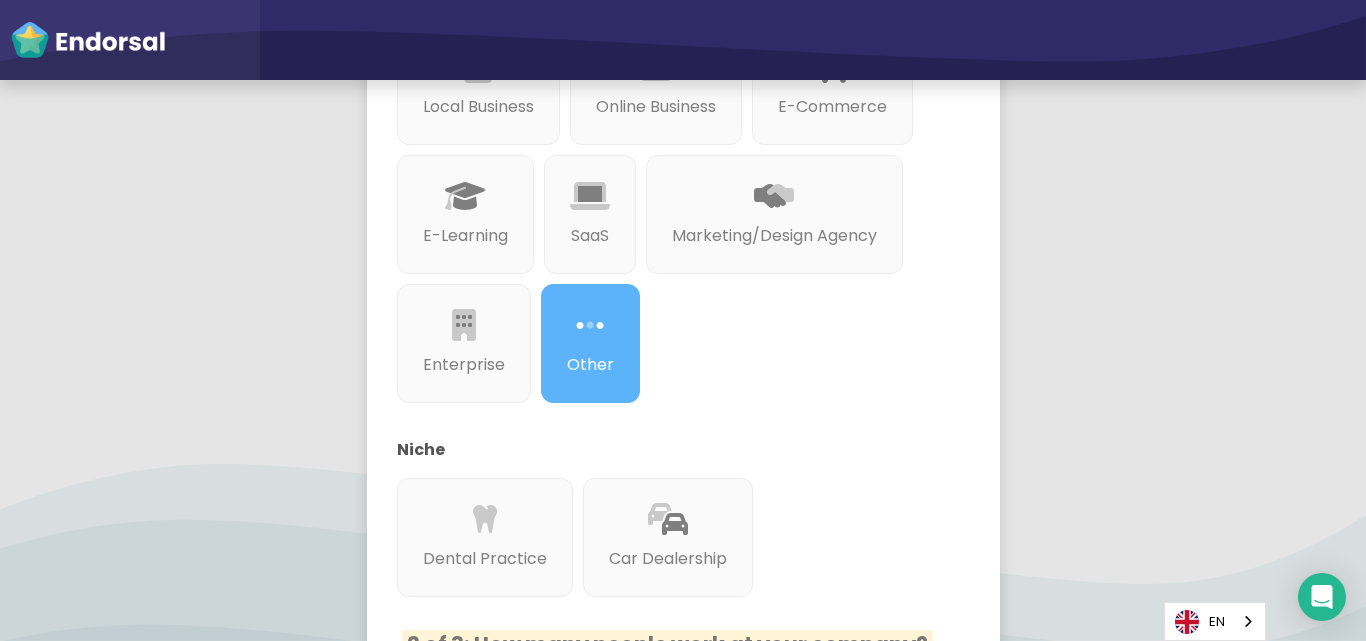 scroll, scrollTop: 700, scrollLeft: 0, axis: vertical 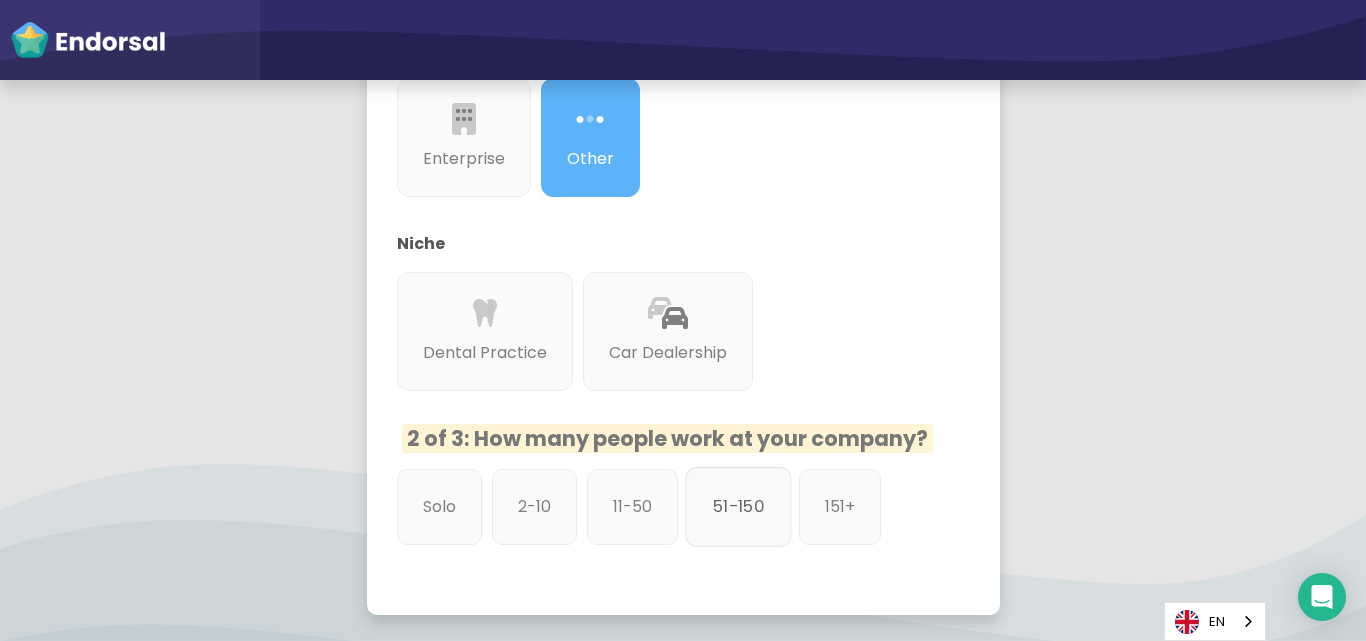click on "51-150" 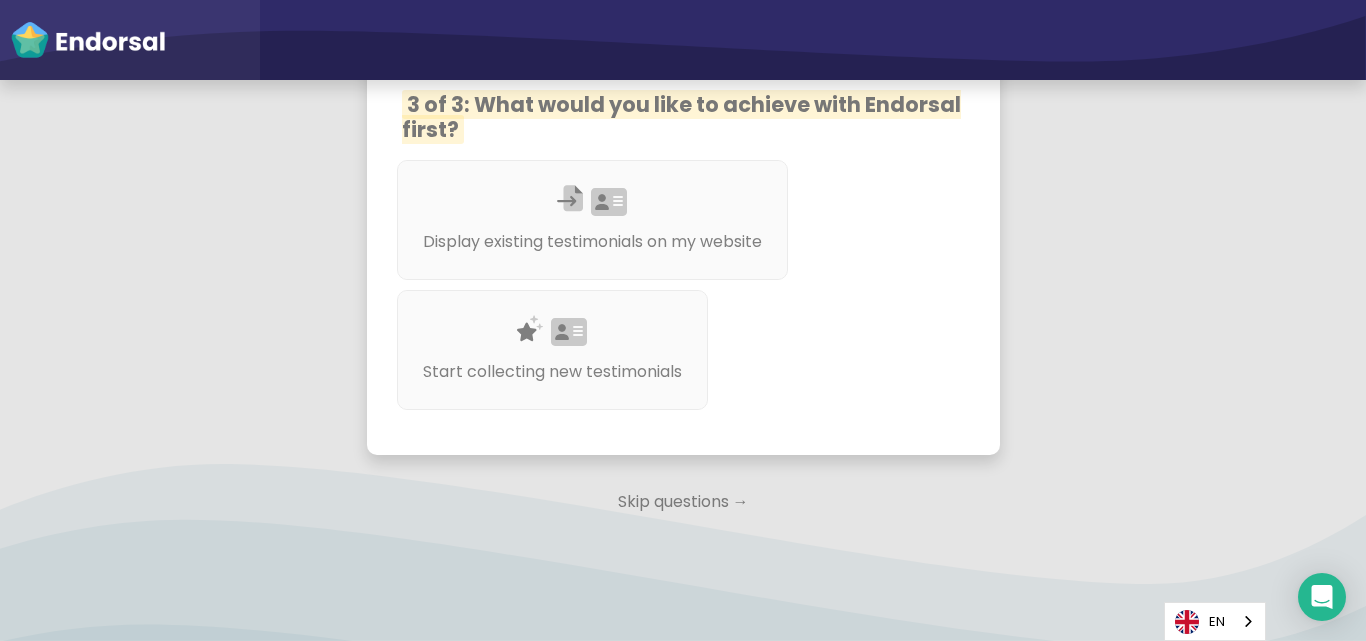 scroll, scrollTop: 1200, scrollLeft: 0, axis: vertical 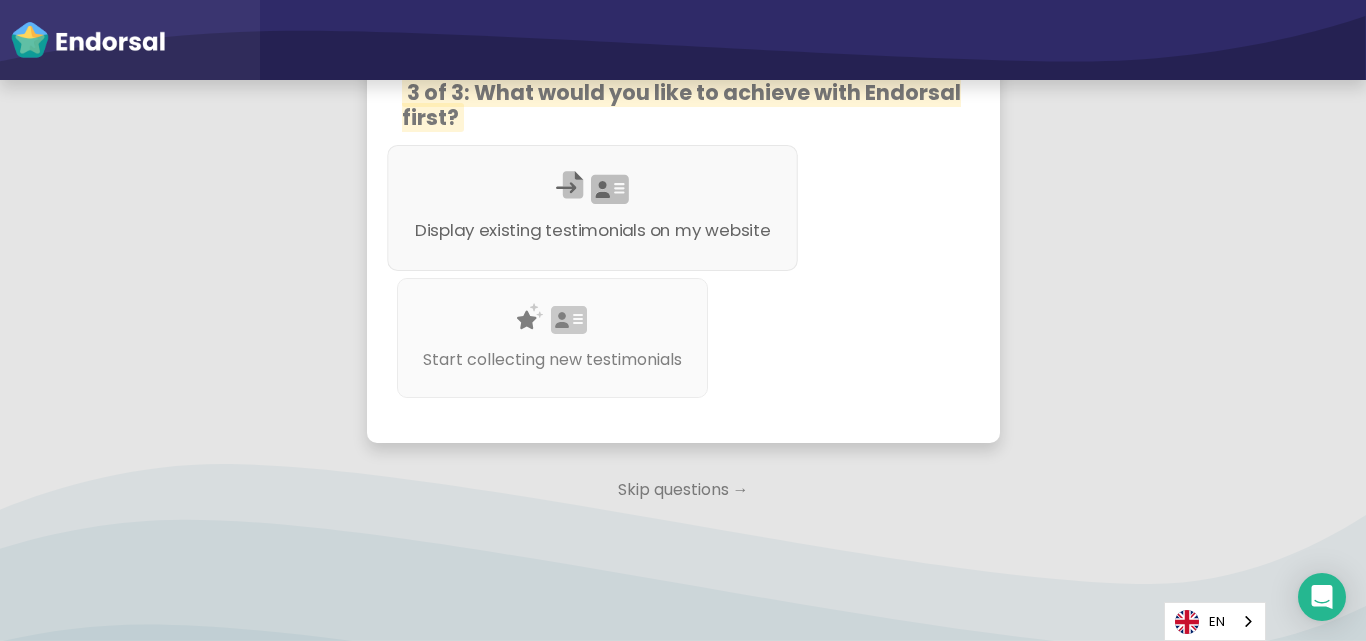 click 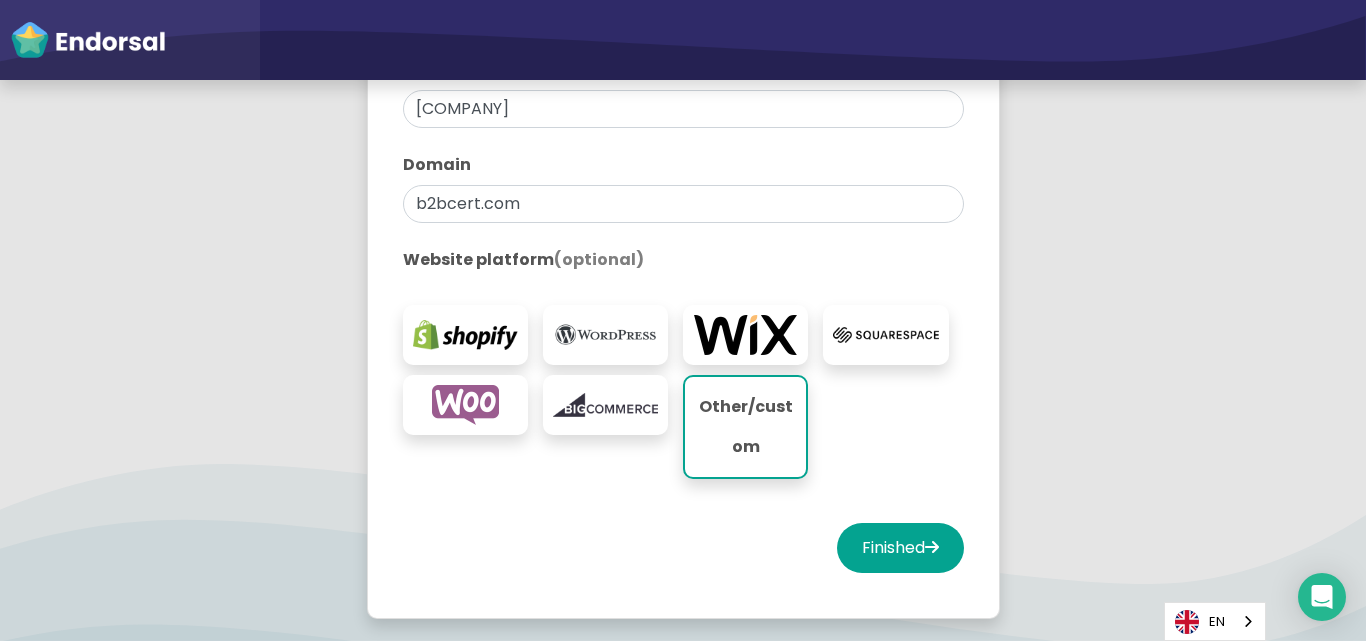 scroll, scrollTop: 500, scrollLeft: 0, axis: vertical 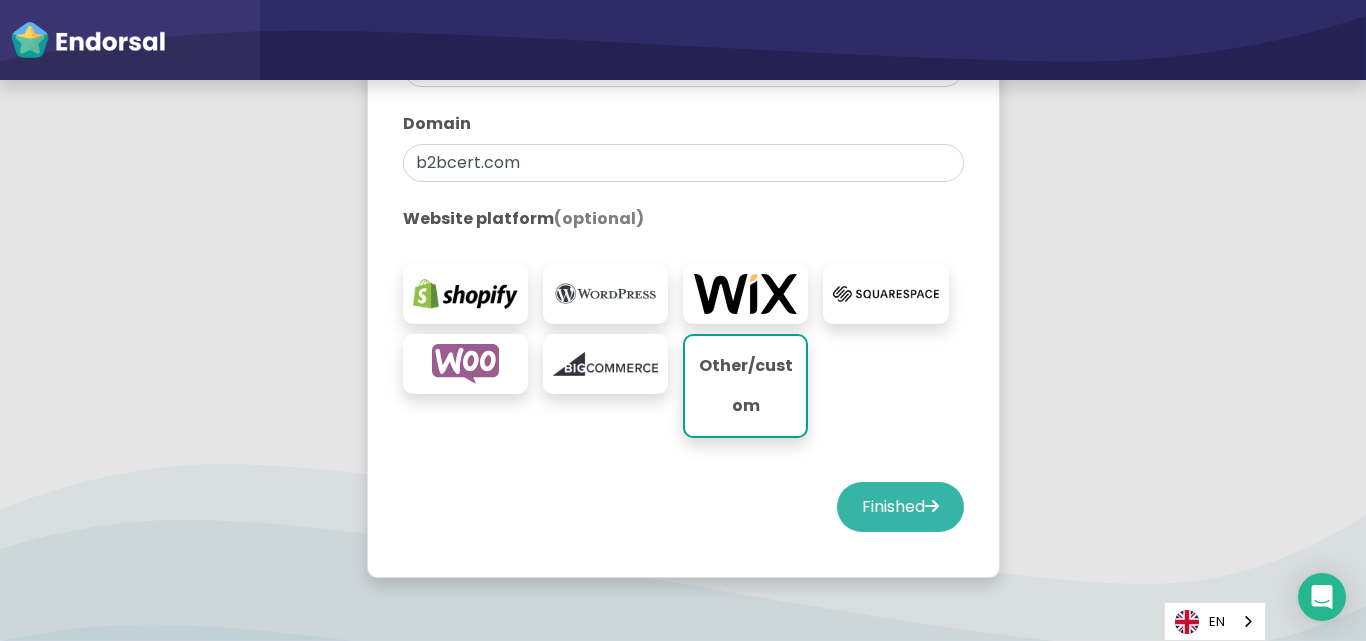 click on "Finished" 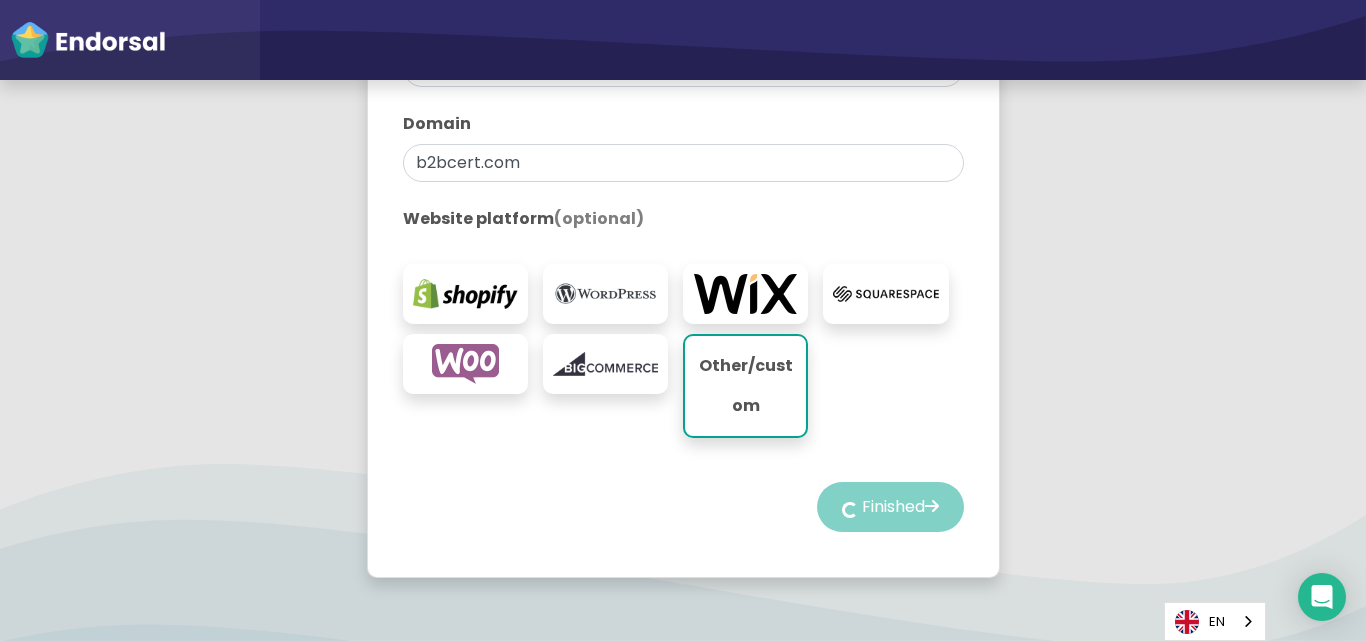 select on "14" 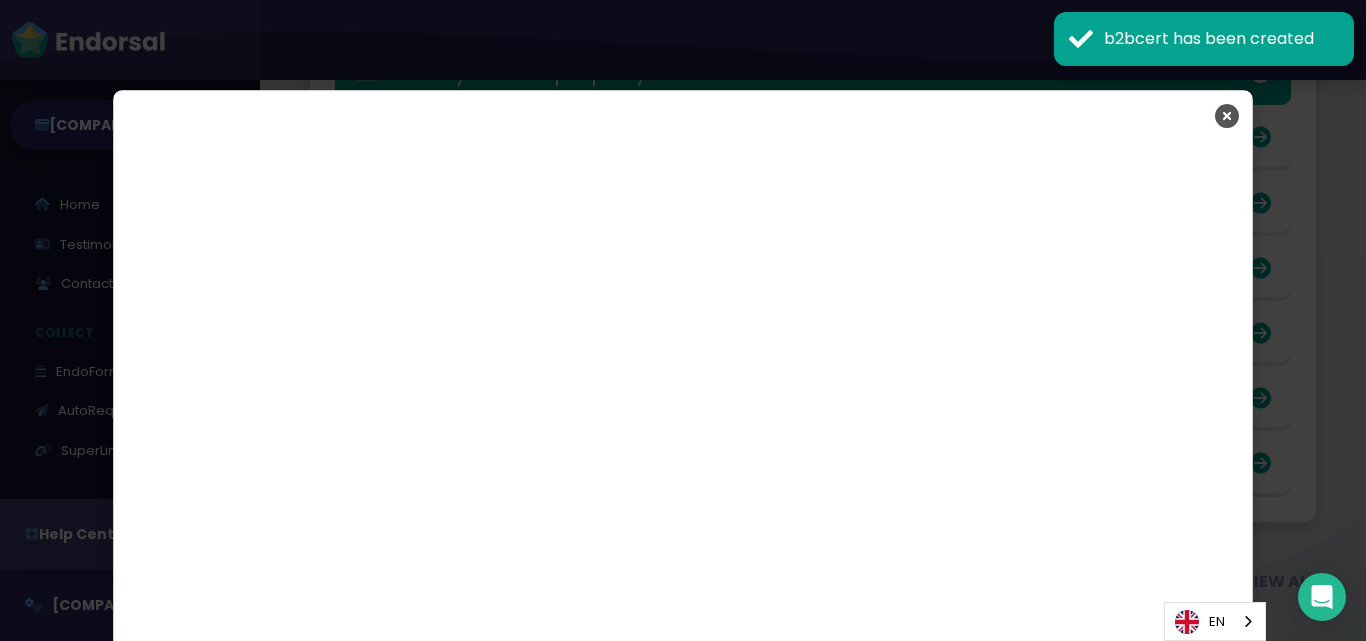 scroll, scrollTop: 3271, scrollLeft: 0, axis: vertical 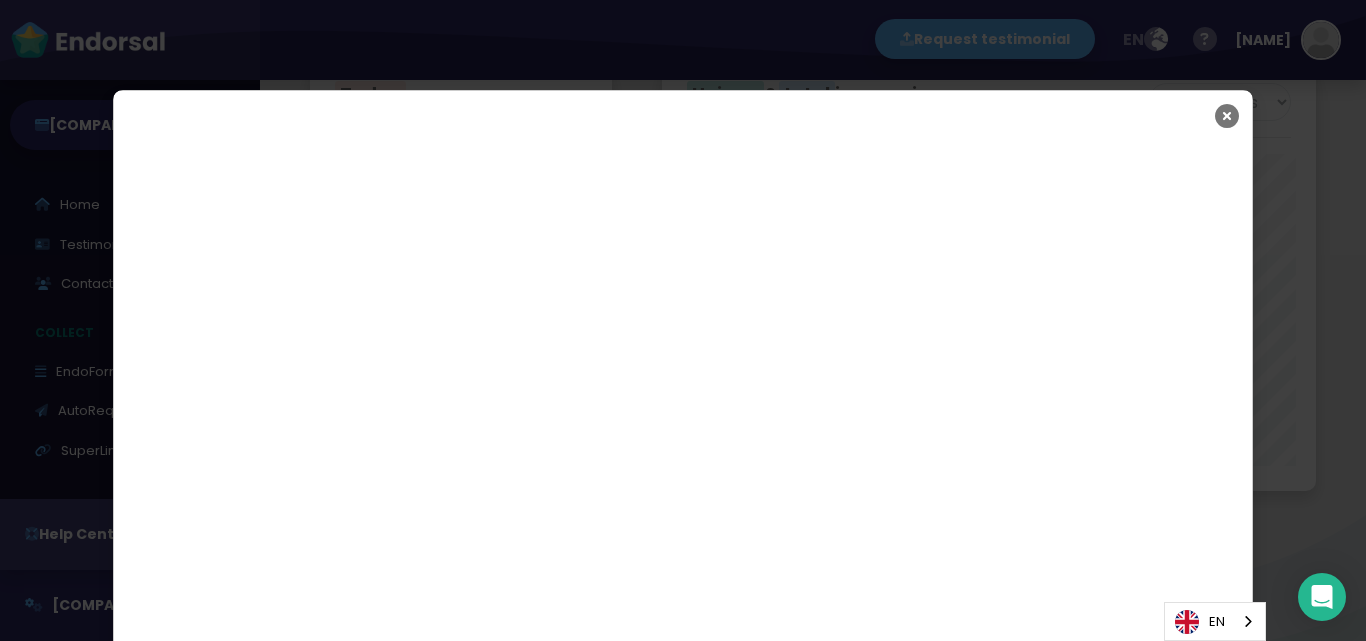 click at bounding box center [1227, 116] 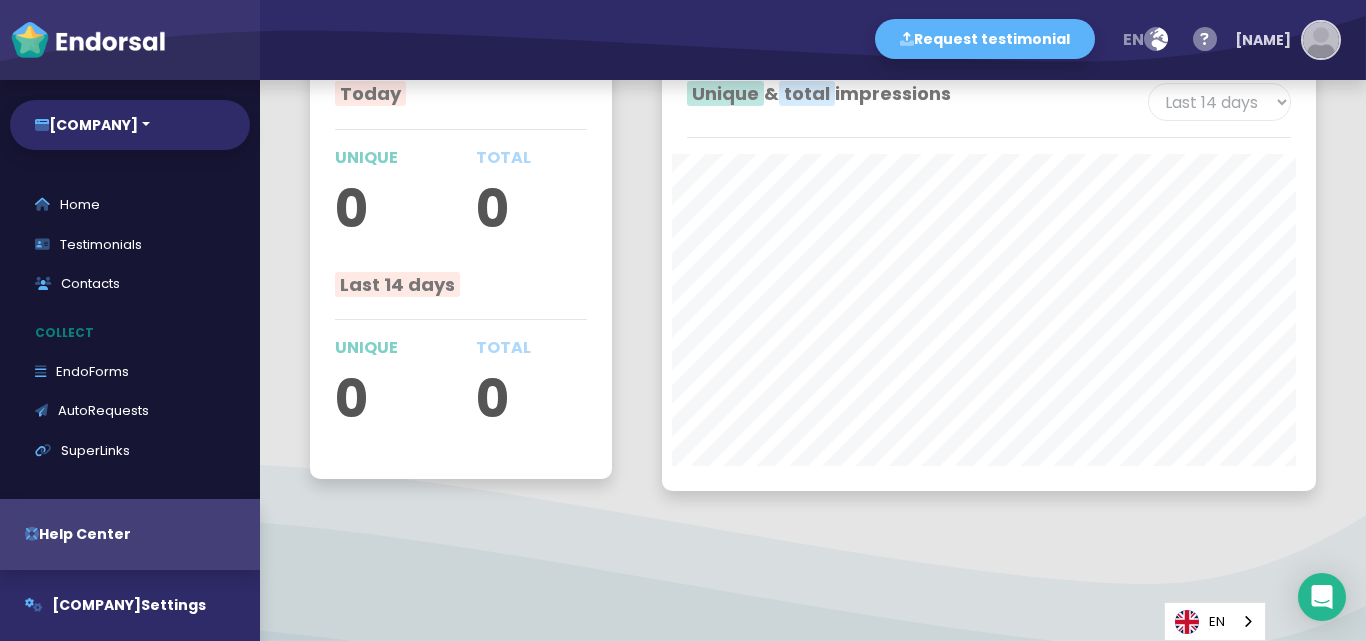 click at bounding box center (1321, 40) 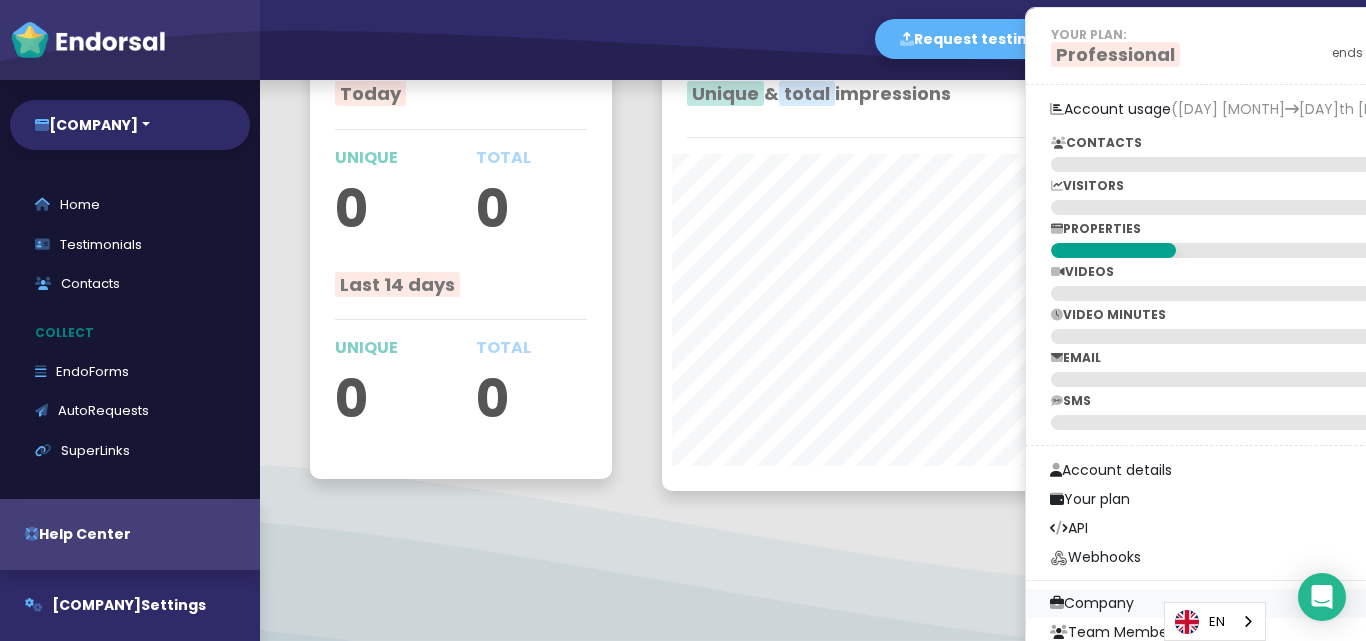 click on "Company" at bounding box center (1239, 603) 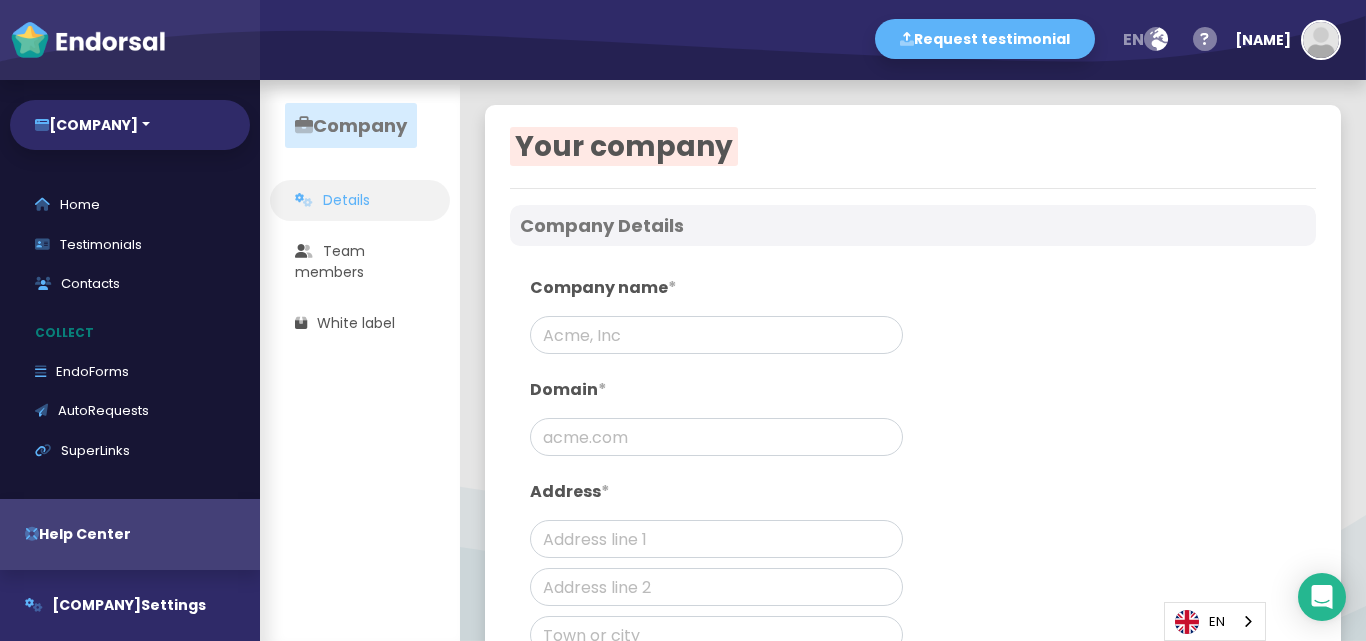 scroll, scrollTop: 0, scrollLeft: 0, axis: both 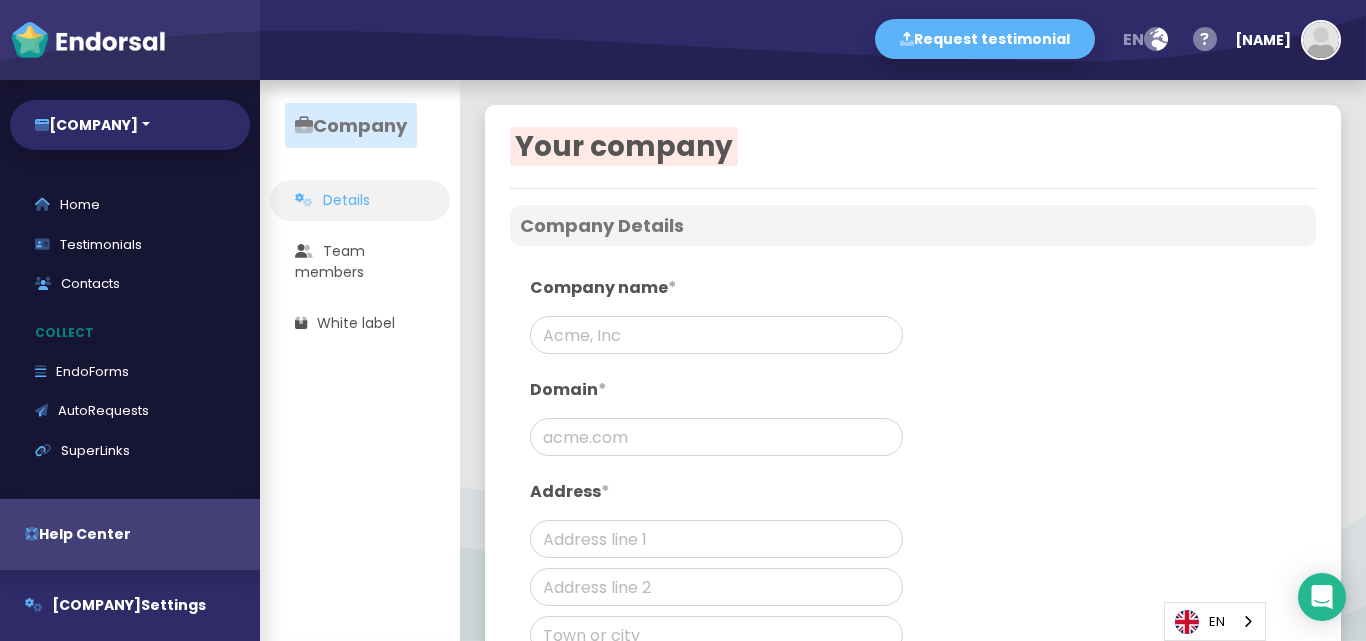 type on "[COMPANY]" 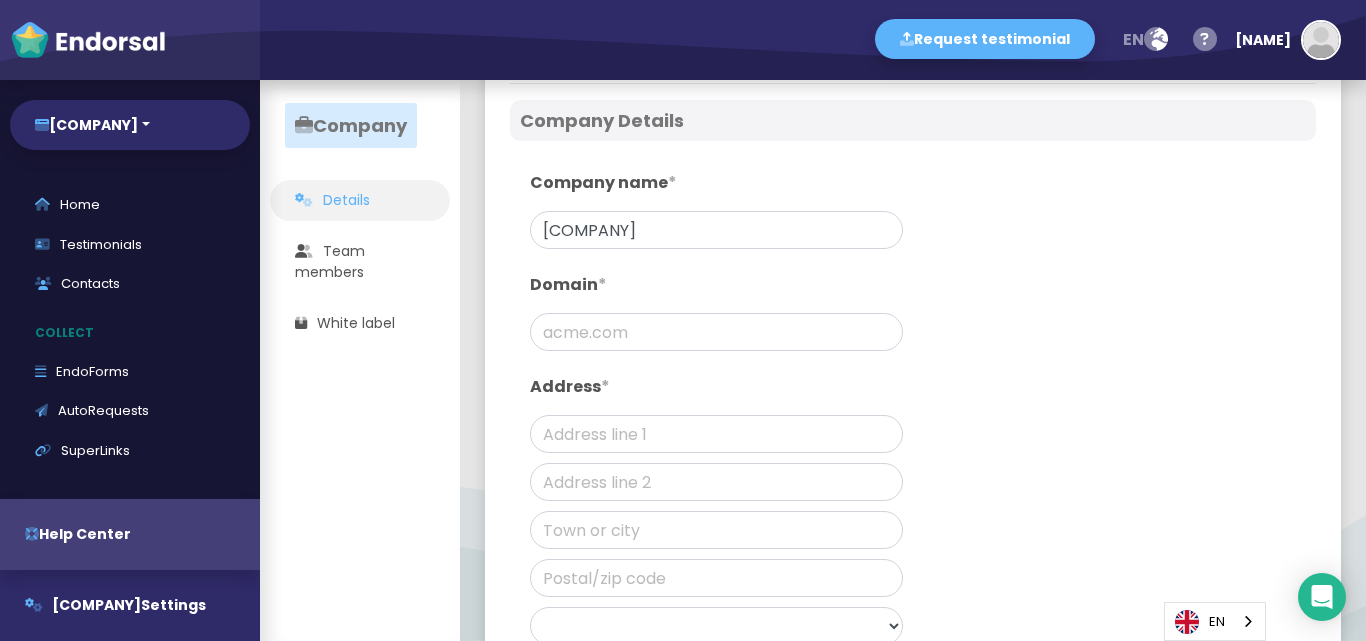 scroll, scrollTop: 200, scrollLeft: 0, axis: vertical 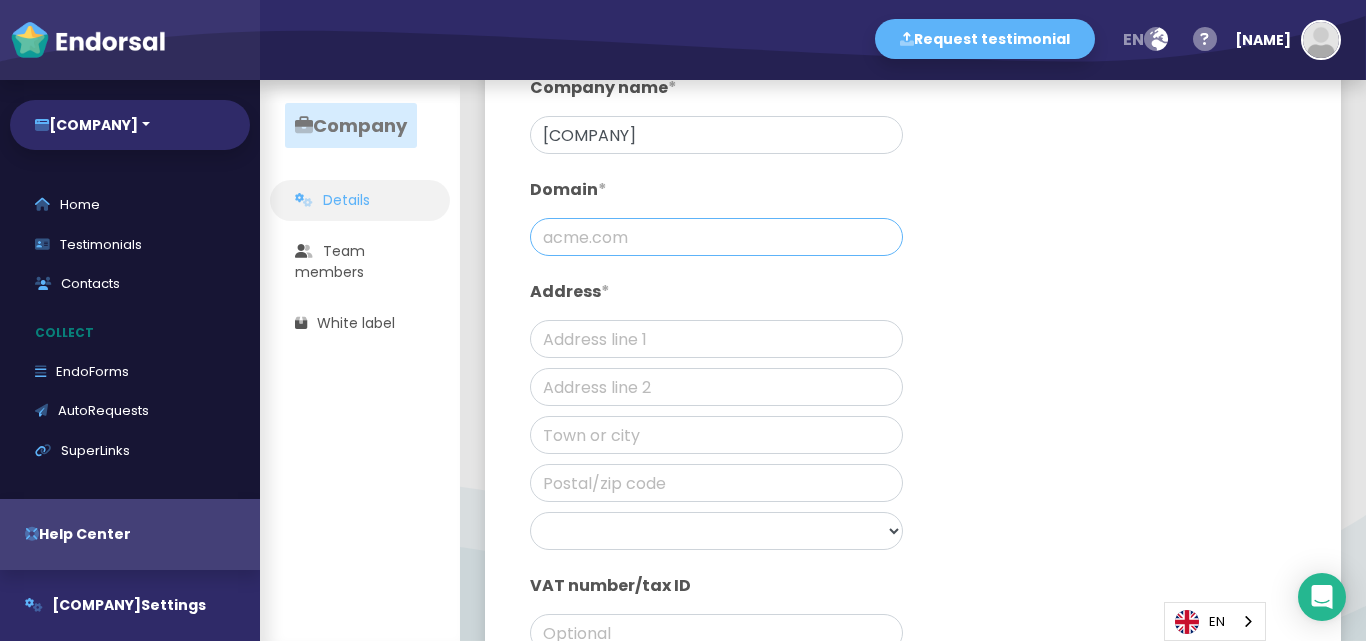 click 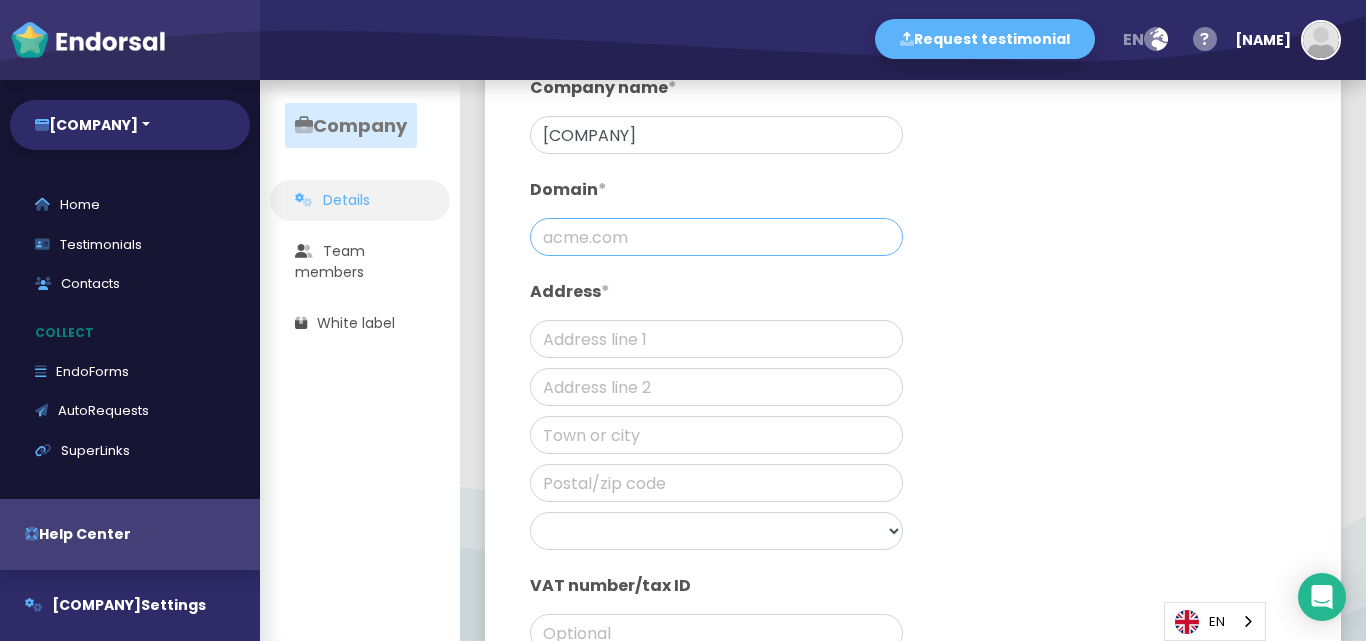 paste on "https://www.b2bcert.com/iso-27001-certification-in-[LOCATION]/" 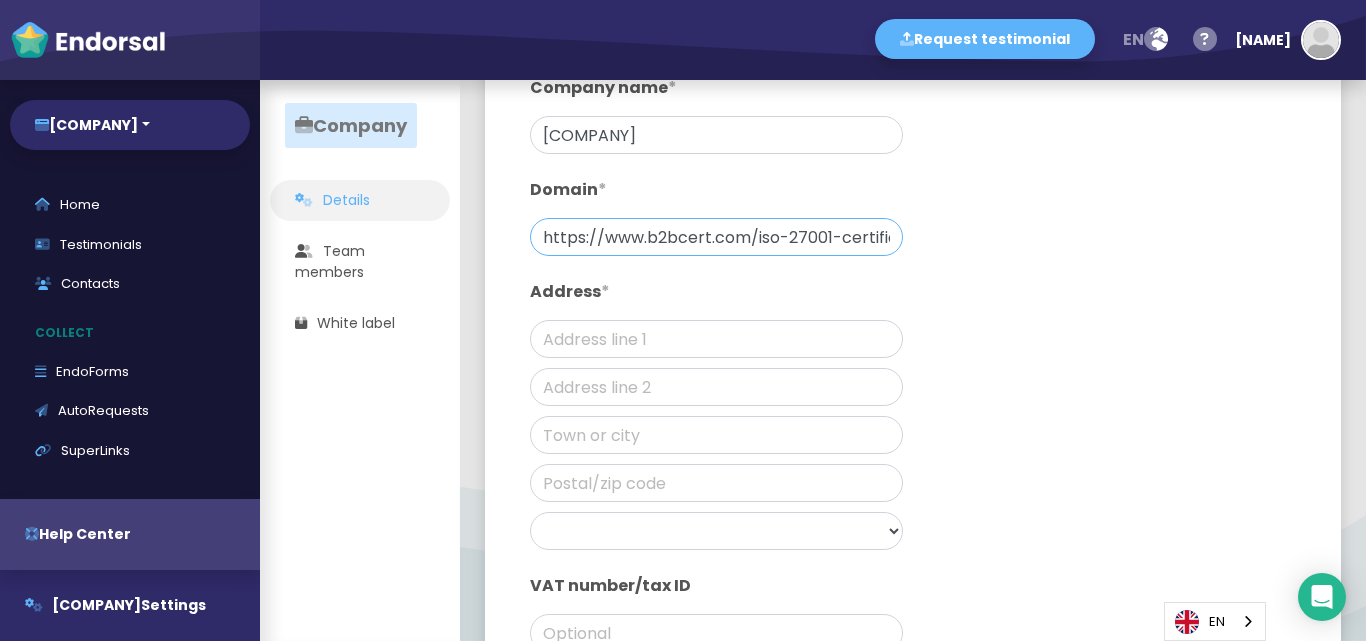 scroll, scrollTop: 0, scrollLeft: 181, axis: horizontal 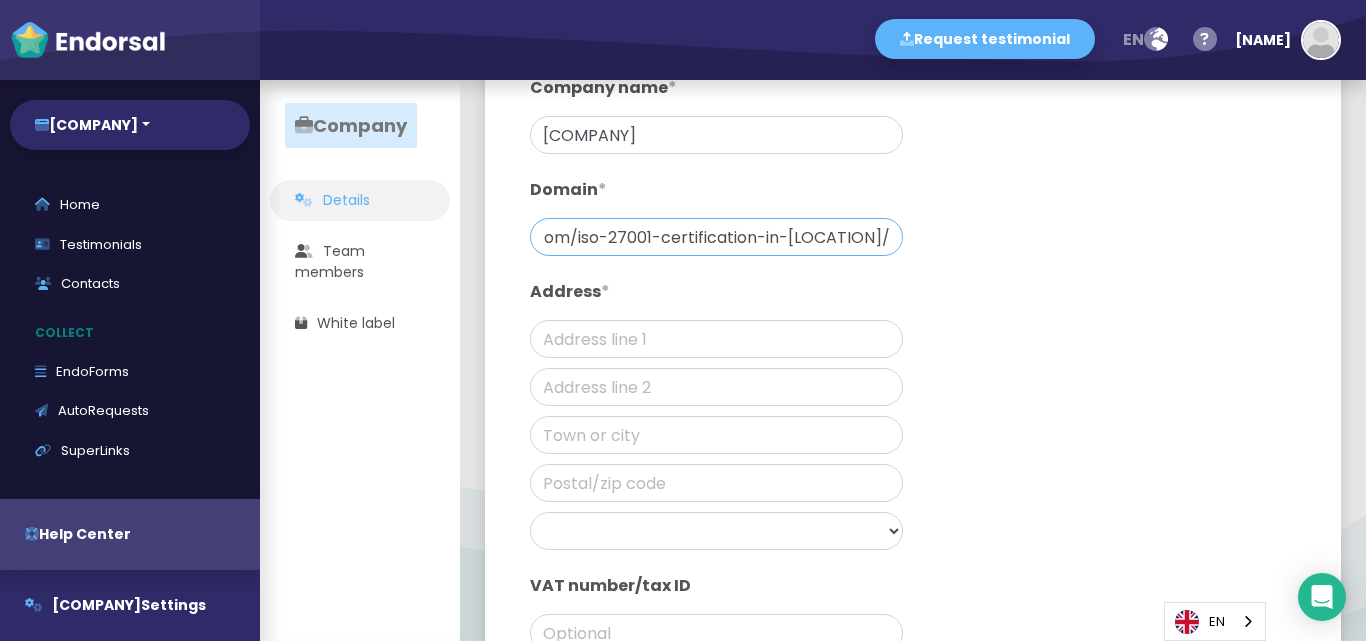 type on "https://www.b2bcert.com/iso-27001-certification-in-[LOCATION]/" 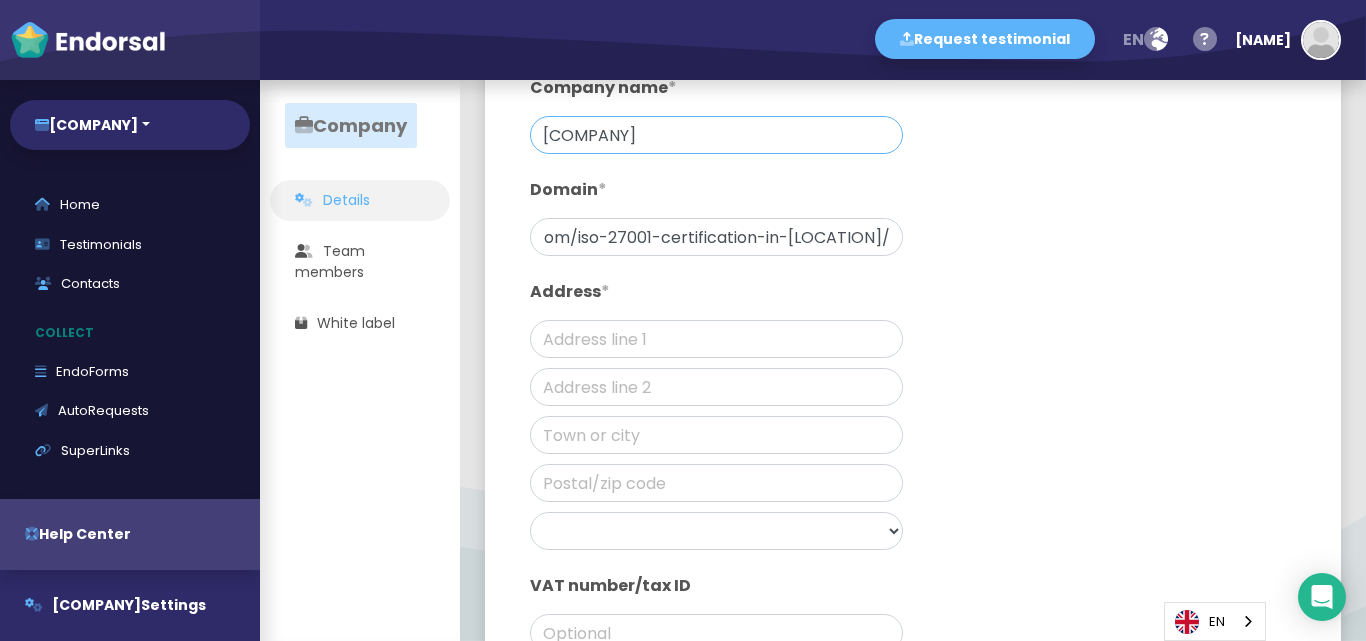 click on "[COMPANY]" 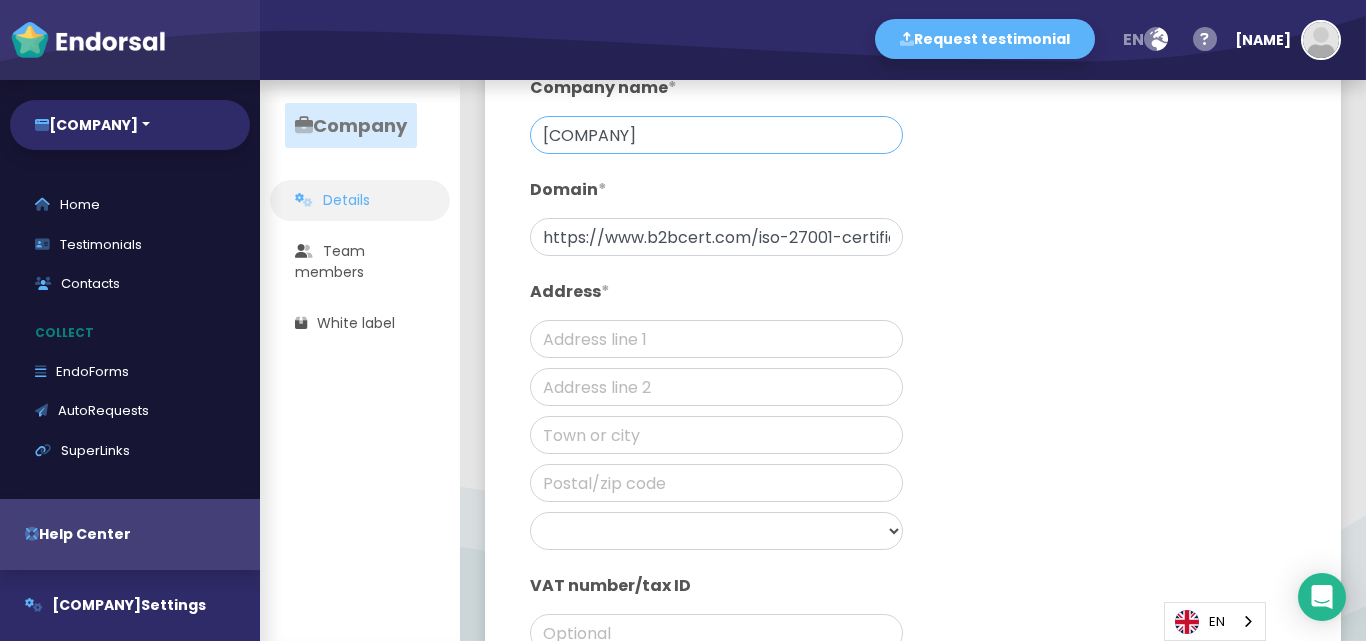 click on "[COMPANY]" 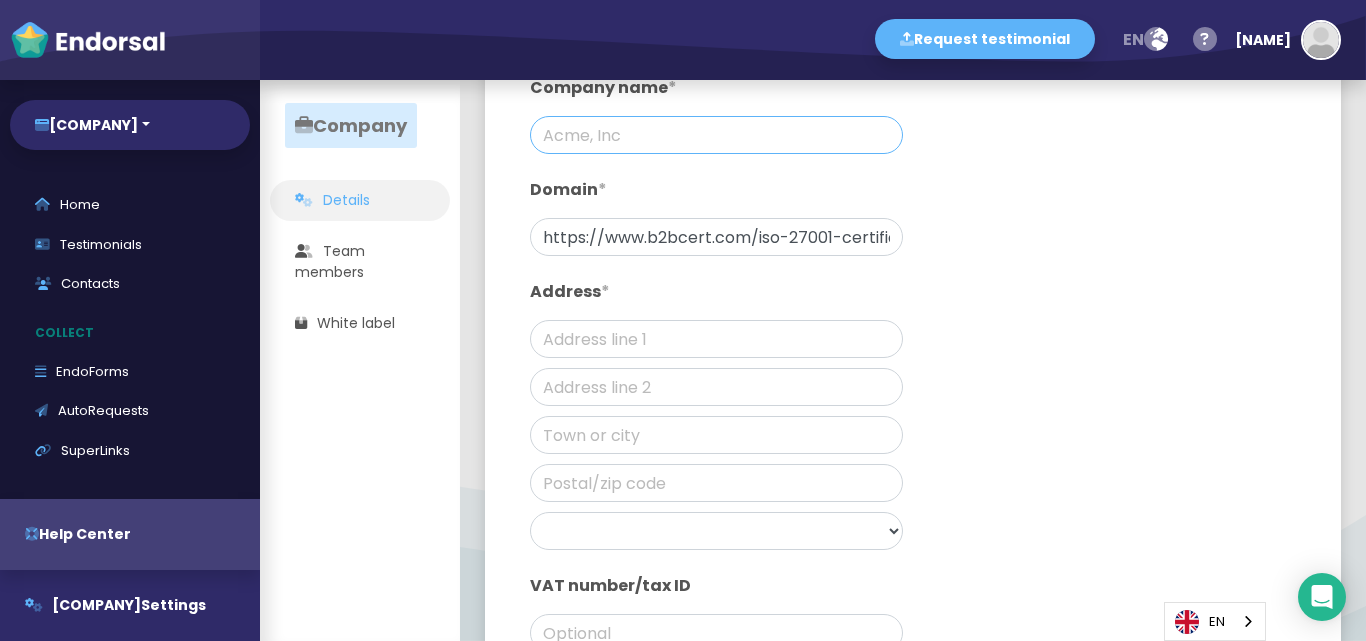 paste on "ISO 27001 Certification in [LOCATION]" 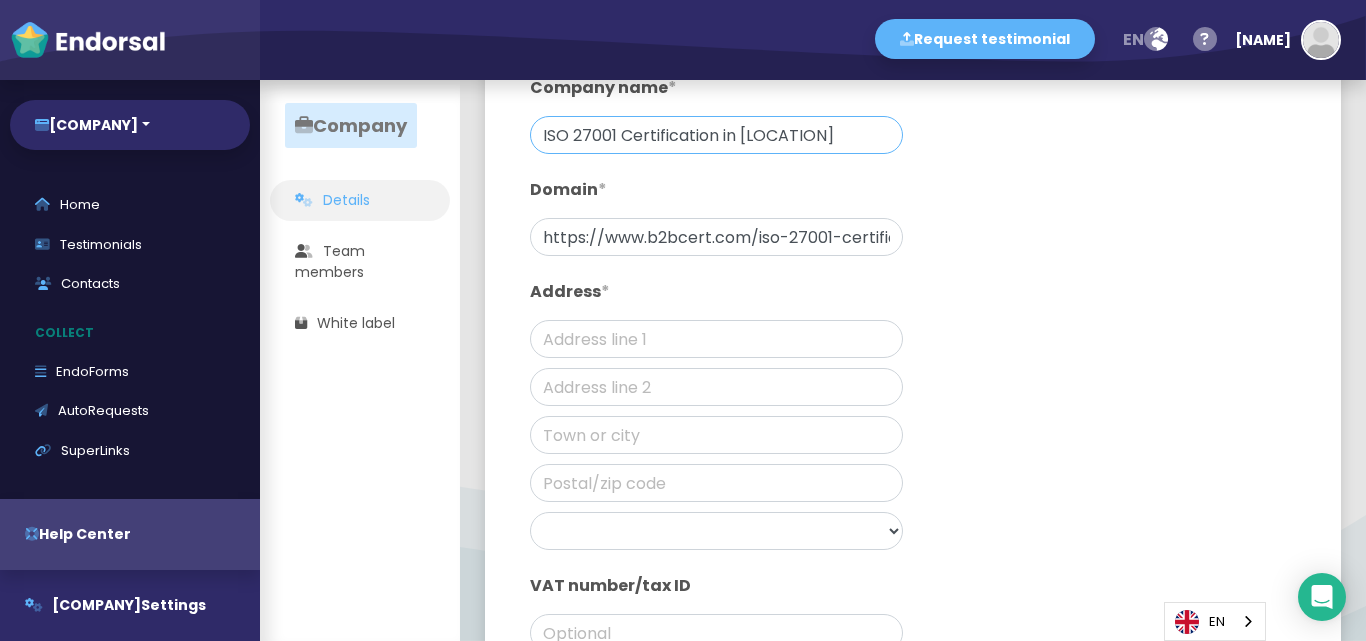 type on "ISO 27001 Certification in [LOCATION]" 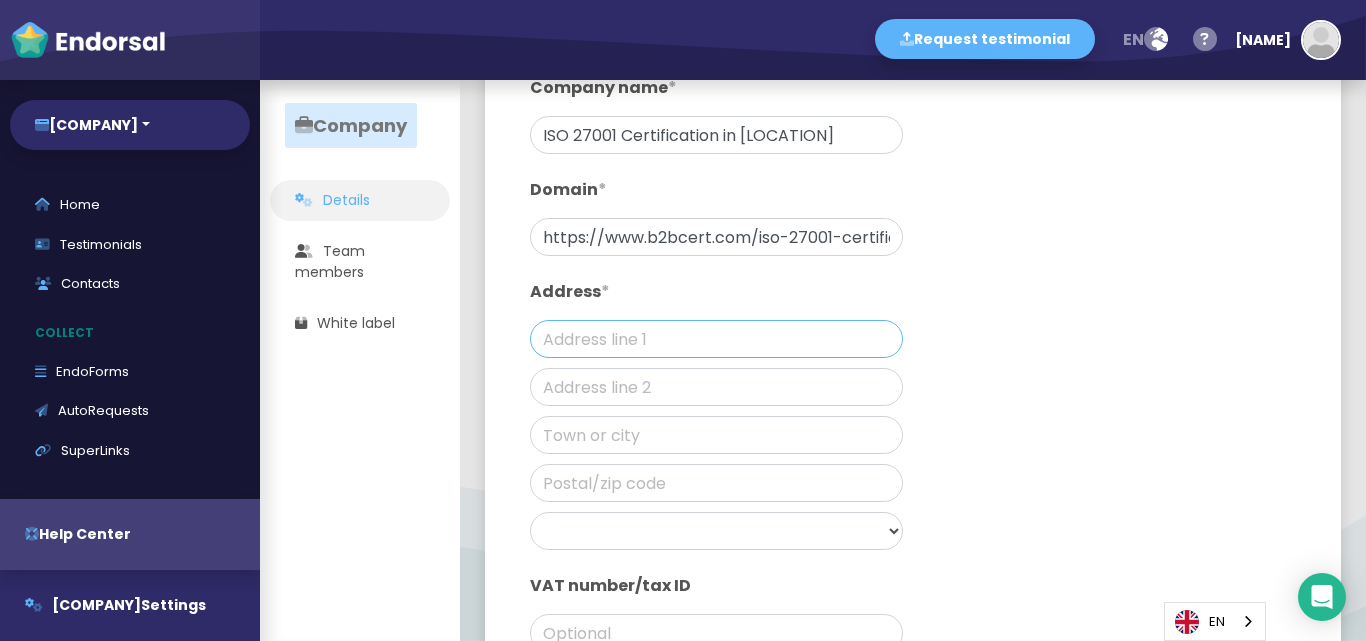 click 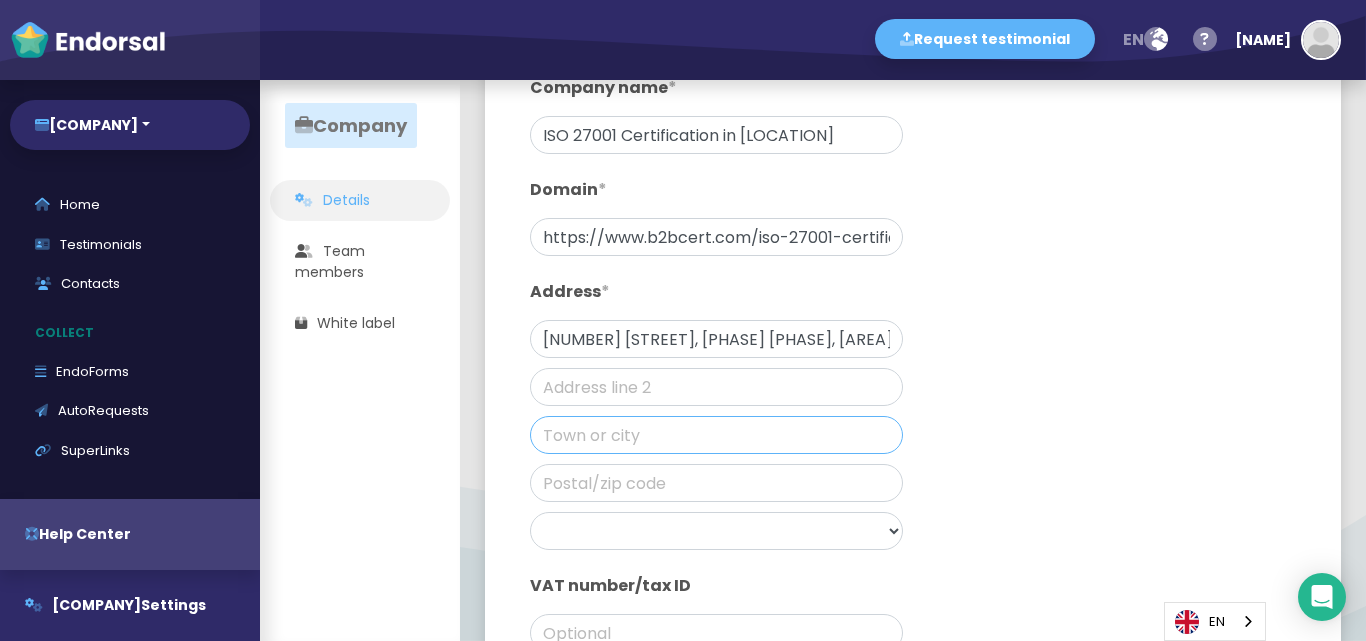 type on "[LOCATION]" 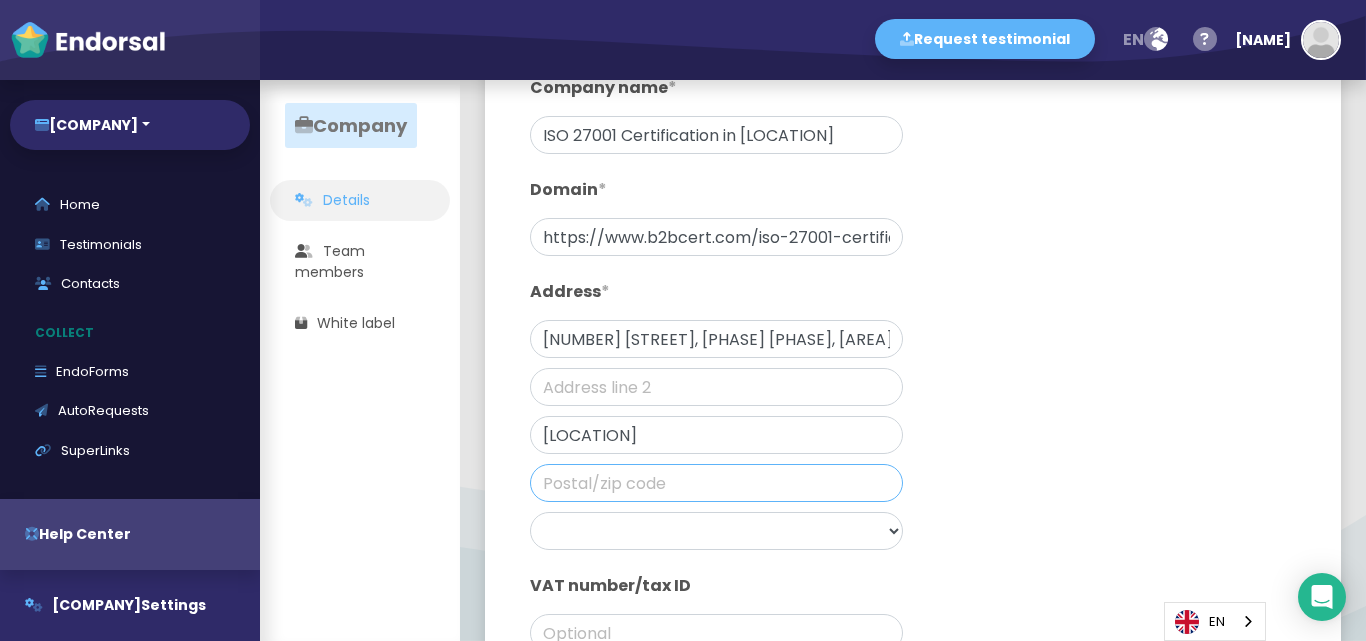type on "560078" 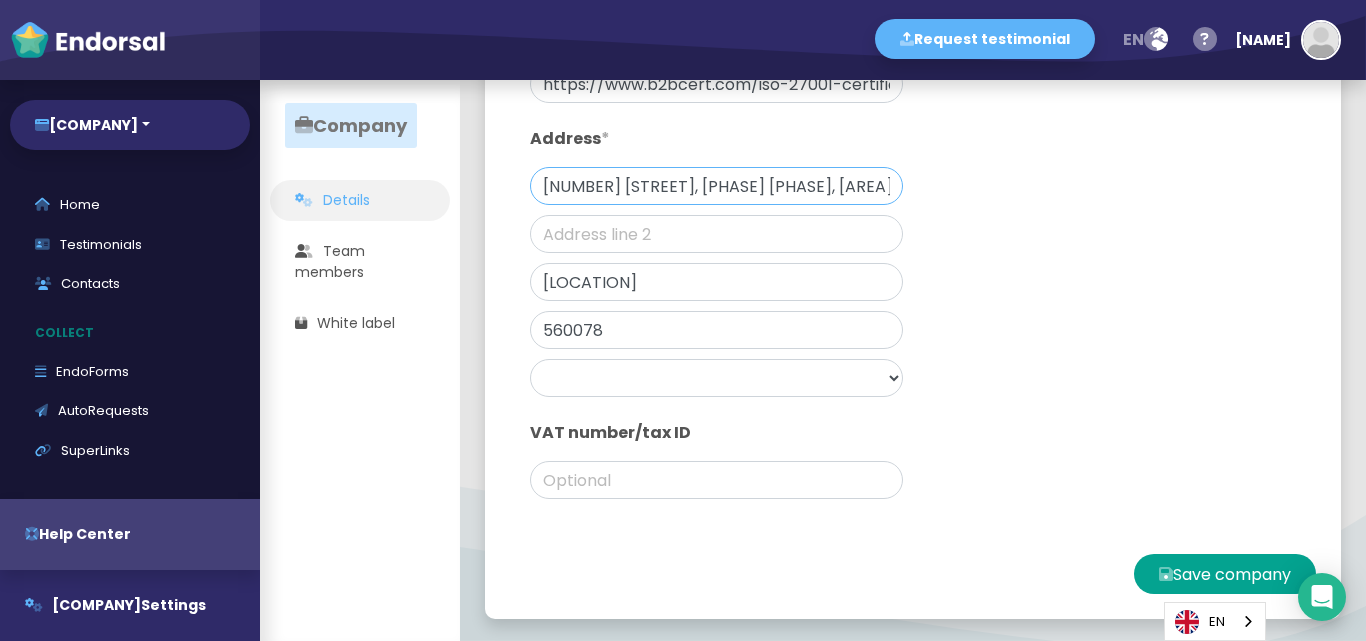 scroll, scrollTop: 356, scrollLeft: 0, axis: vertical 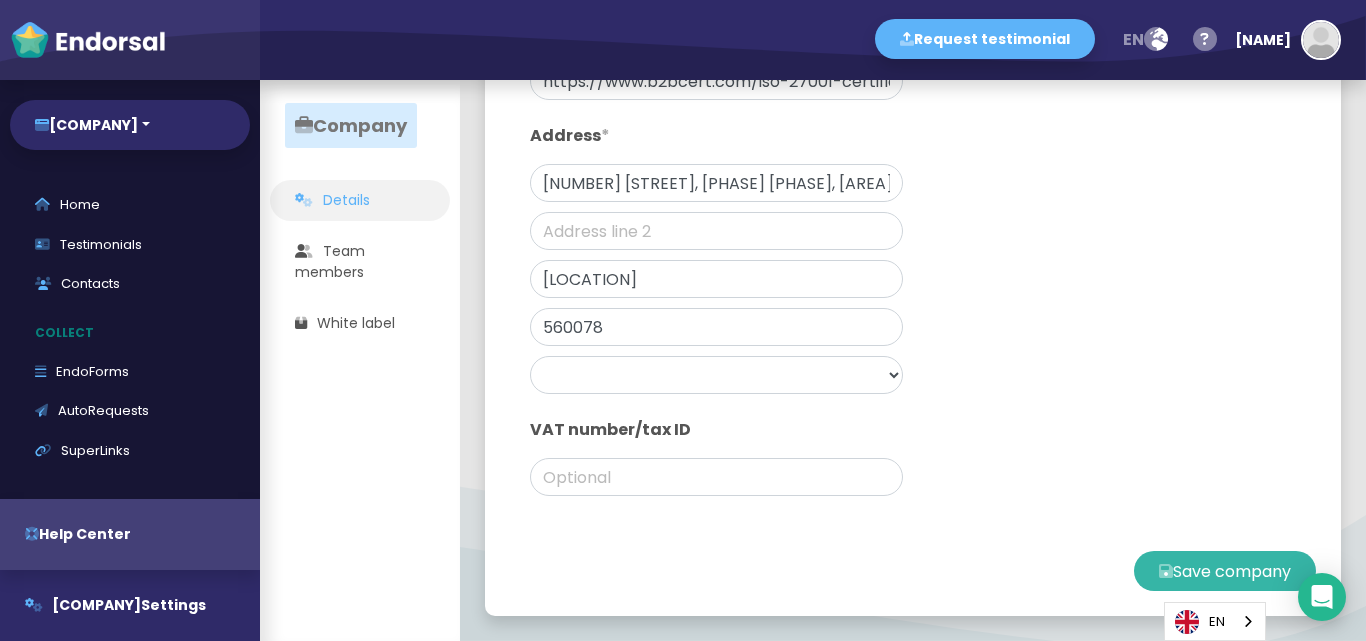 click on "Save company" 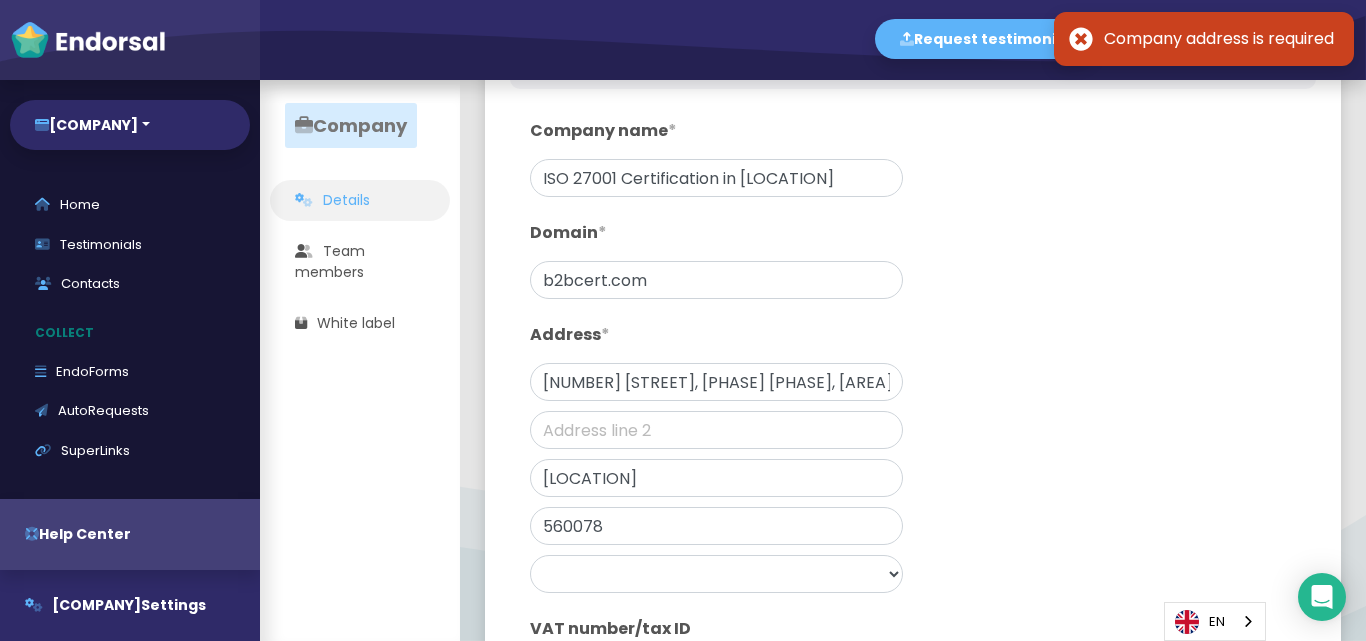scroll, scrollTop: 156, scrollLeft: 0, axis: vertical 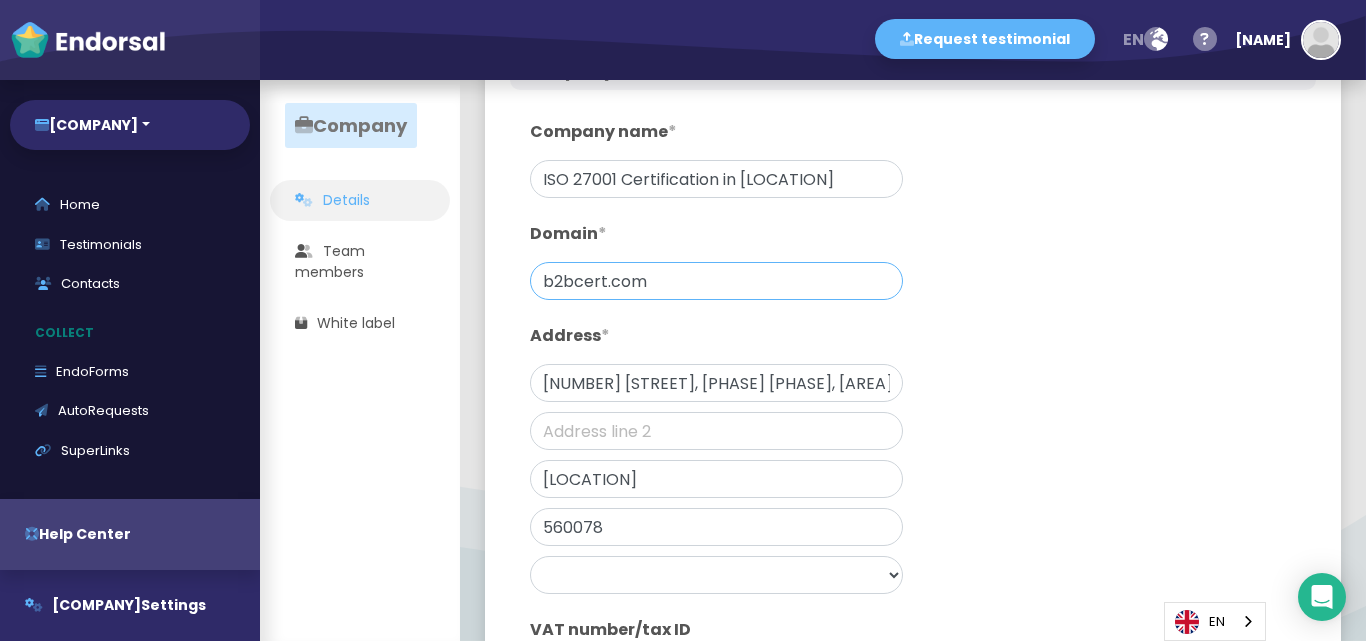 click on "b2bcert.com" 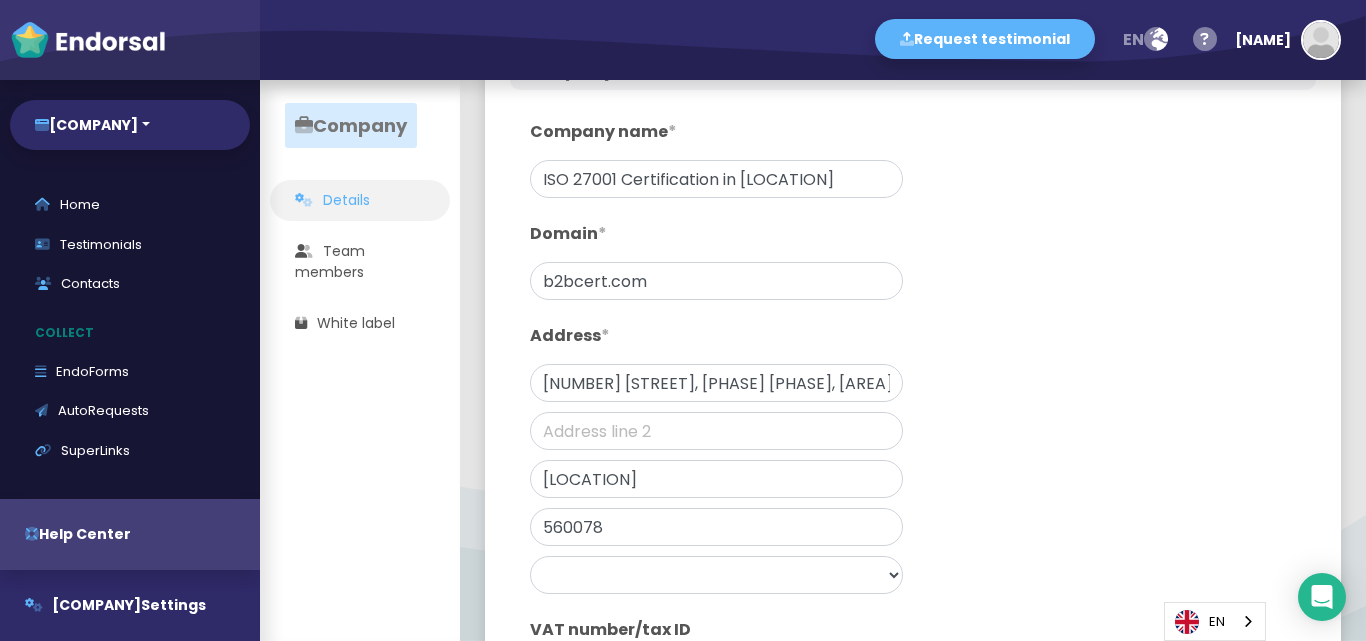click on "Company name * ISO 27001 Certification in [LOCATION] Domain * b2bcert.com Address * [NUMBER] [STREET], [PHASE] [PHASE], [AREA], [PHASE] [PHASE] [LOCATION] [POSTAL_CODE] Afghanistan Albania Algeria Andorra Angola Anguilla Antigua & Barbuda Argentina Armenia Aruba Australia Austria Azerbaijan Bahamas Bahrain Bangladesh Barbados Belarus Belgium Belize Benin Bermuda Bhutan Bolivia Bosnia & Herzegovina Botswana Brazil British Virgin Islands Brunei Bulgaria Burkina Faso Burundi Cambodia Cameroon Canada Cape Verde Cayman Islands Chad Chile China Colombia Congo Cook Islands Costa Rica Cote D'Ivoire Croatia Cuba Cyprus Czech Republic Denmark Djibouti Dominica Dominican Republic Ecuador Egypt El Salvador Equatorial Guinea Estonia Ethiopia Falkland Islands Faroe Islands Fiji Finland France French Polynesia French West Indies Gabon Gambia Georgia Germany Ghana Gibraltar Greece Greenland Grenada Guam Guatemala Guernsey Guinea Guinea Bissau Guyana Haiti Honduras Hong Kong Hungary Iceland India Indonesia Iran Iraq Ireland" 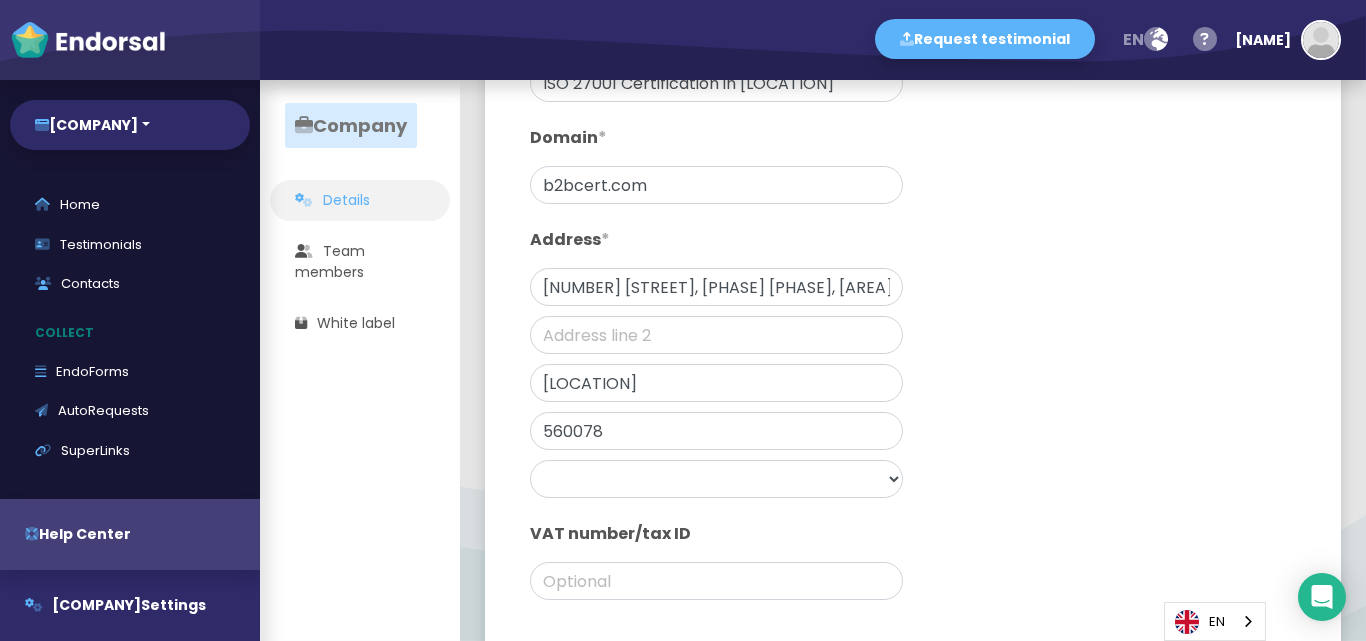 scroll, scrollTop: 356, scrollLeft: 0, axis: vertical 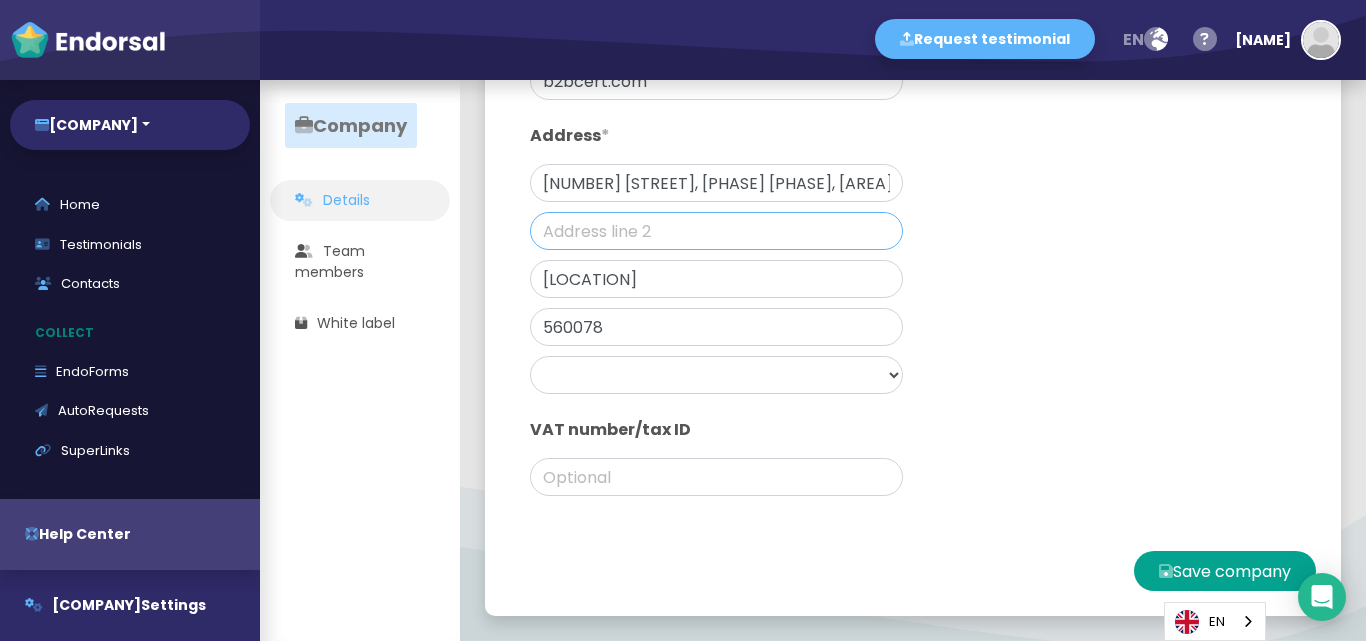 click 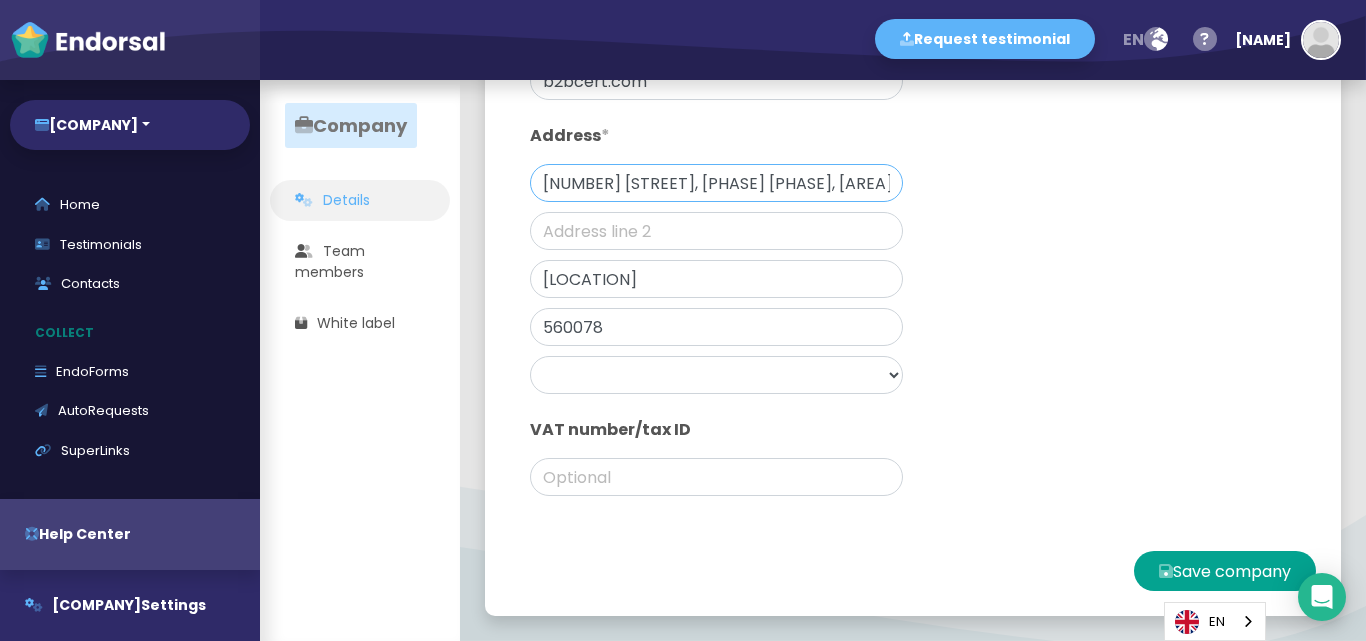 click on "[NUMBER] [STREET], [PHASE] [PHASE], [AREA], [PHASE] [PHASE]" 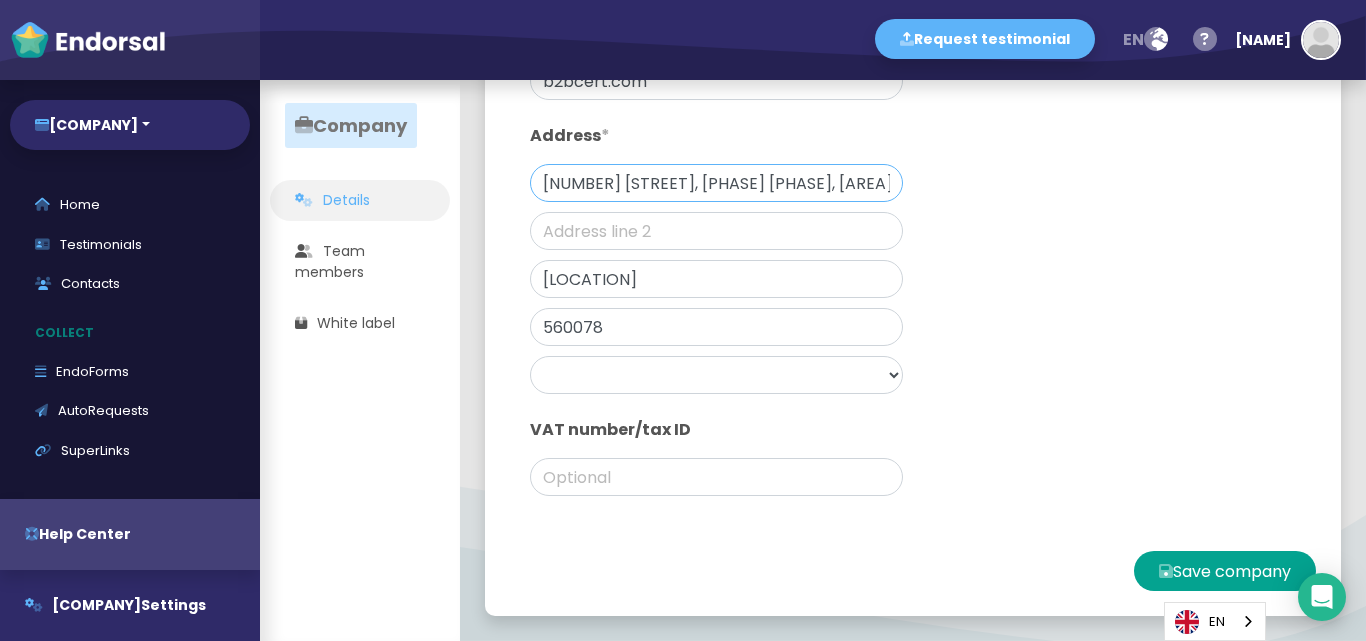 click on "[NUMBER] [STREET], [PHASE] [PHASE], [AREA], [PHASE] [PHASE]" 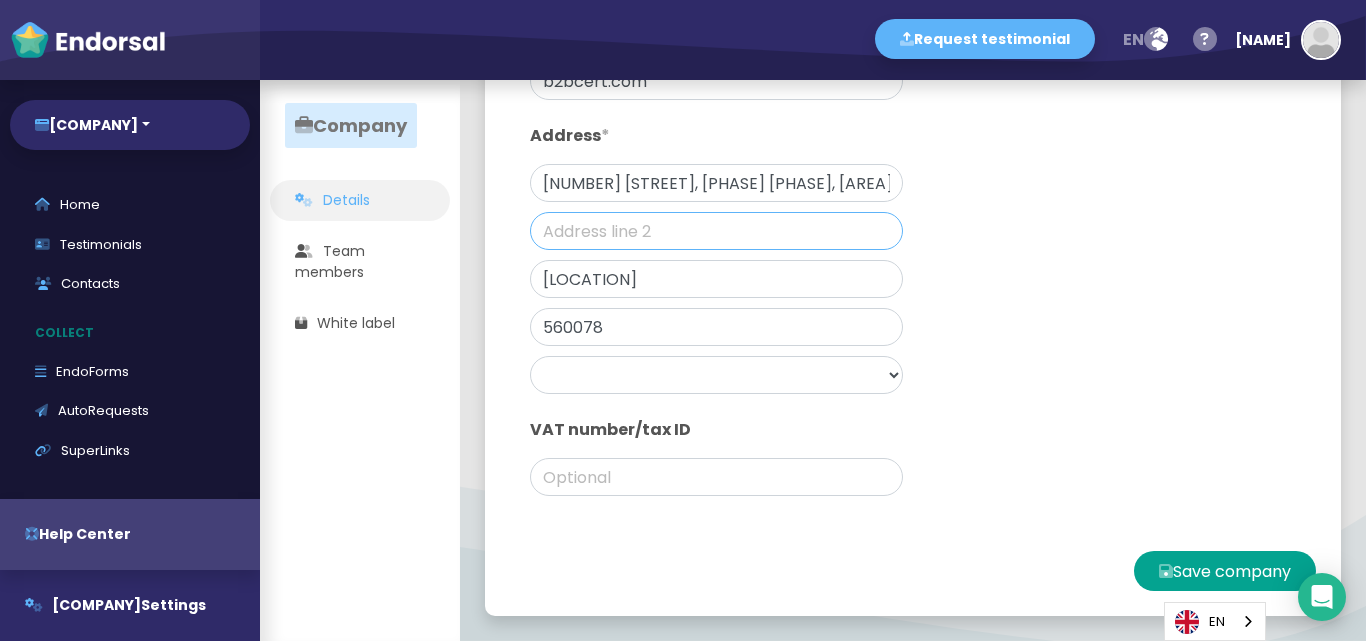 click 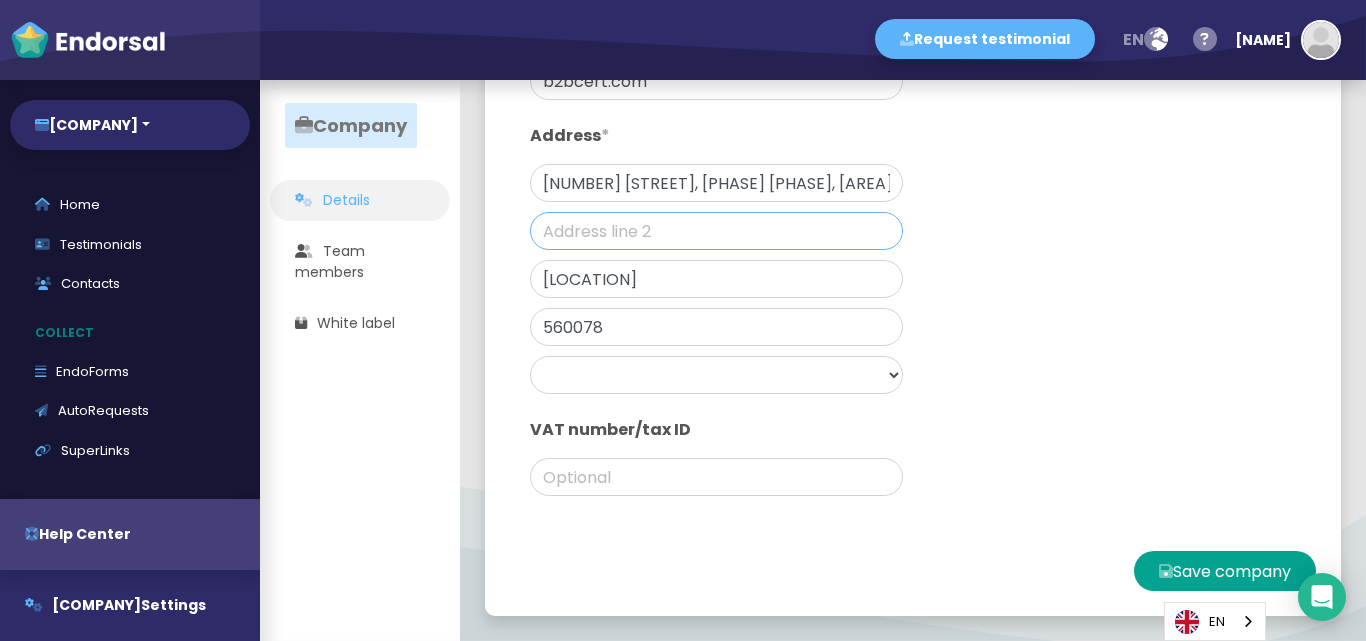 paste on "[NUMBER] [STREET], [PHASE] [PHASE], [AREA], [PHASE] [PHASE]" 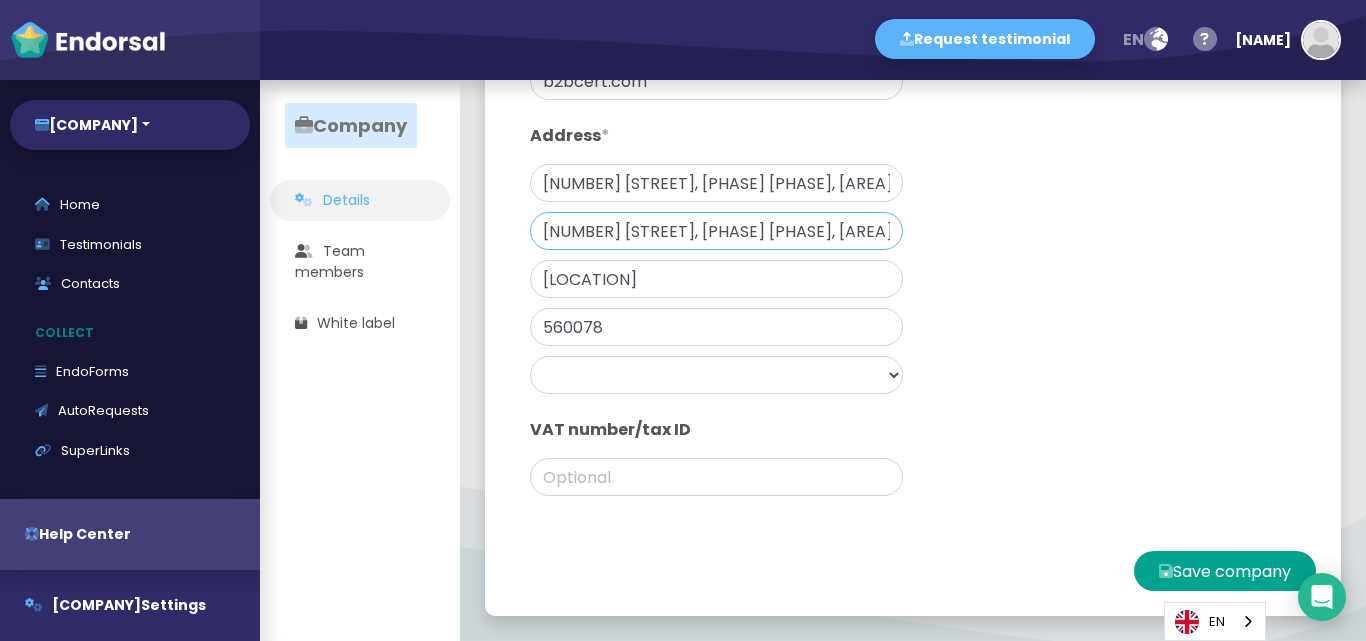 scroll, scrollTop: 0, scrollLeft: 167, axis: horizontal 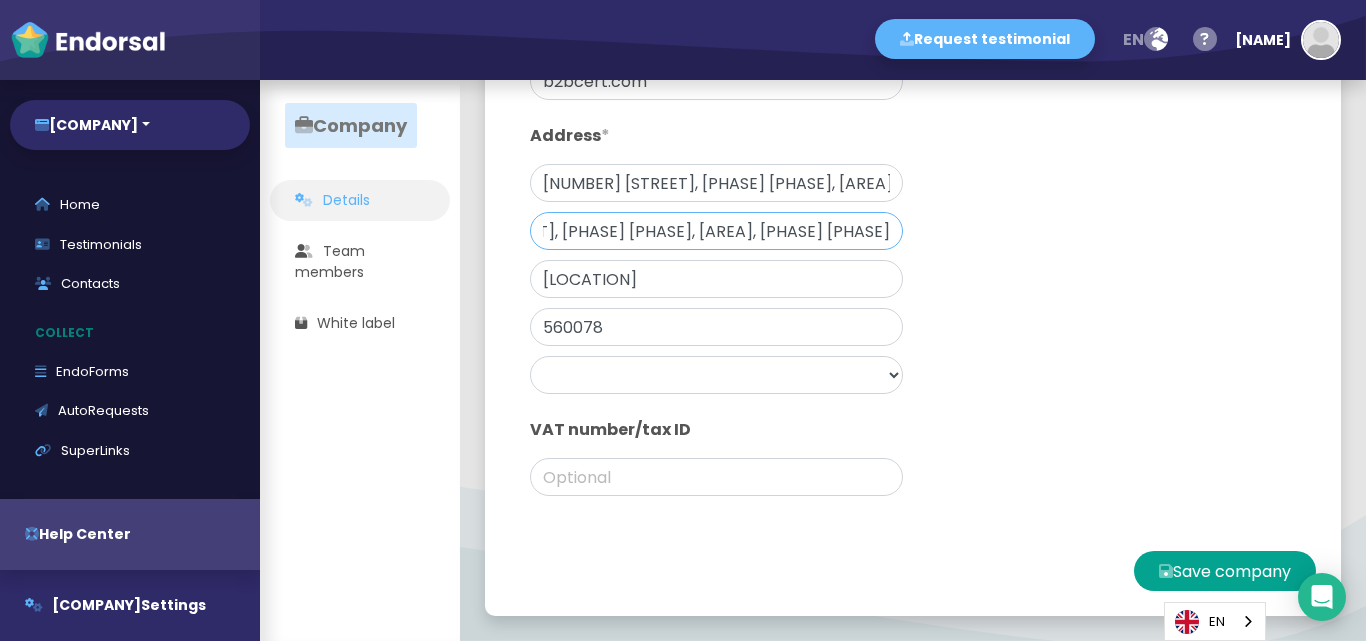 type on "[NUMBER] [STREET], [PHASE] [PHASE], [AREA], [PHASE] [PHASE]" 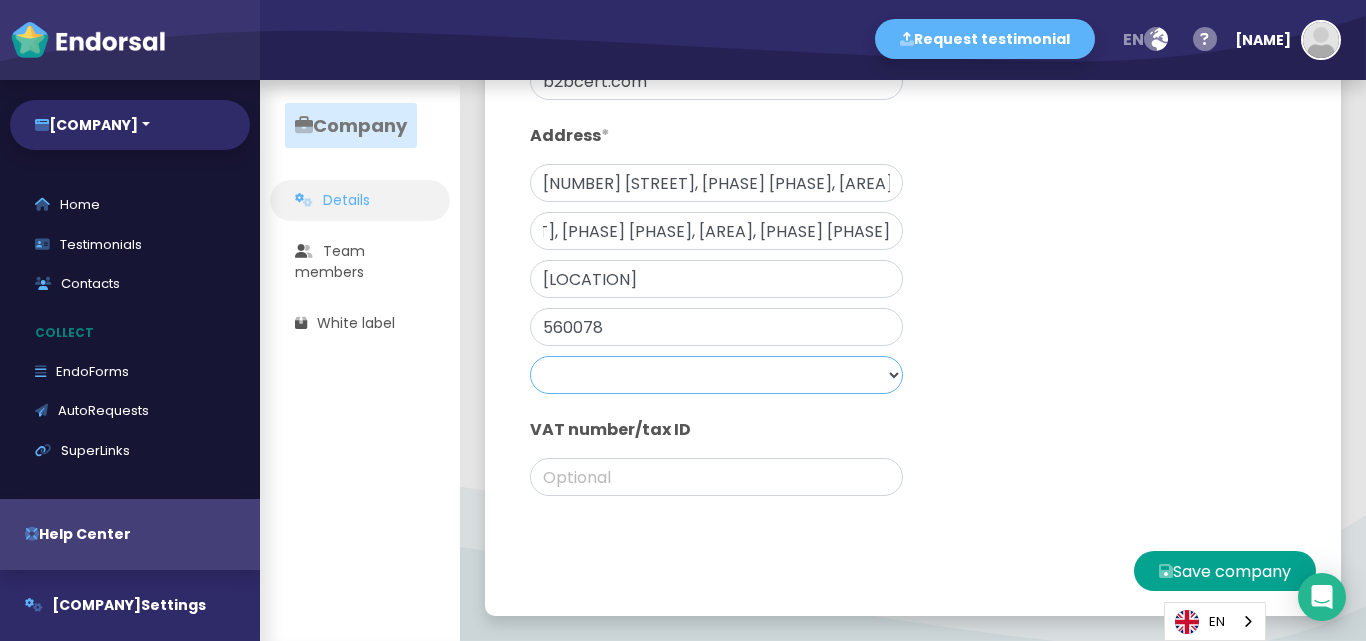 click on "Afghanistan Albania Algeria Andorra Angola Anguilla Antigua & Barbuda Argentina Armenia Aruba Australia Austria Azerbaijan Bahamas Bahrain Bangladesh Barbados Belarus Belgium Belize Benin Bermuda Bhutan Bolivia Bosnia & Herzegovina Botswana Brazil British Virgin Islands Brunei Bulgaria Burkina Faso Burundi Cambodia Cameroon Canada Cape Verde Cayman Islands Chad Chile China Colombia Congo Cook Islands Costa Rica Cote D'Ivoire Croatia Cuba Cyprus Czech Republic Denmark Djibouti Dominica Dominican Republic Ecuador Egypt El Salvador Equatorial Guinea Estonia Ethiopia Falkland Islands Faroe Islands Fiji Finland France French Polynesia French West Indies Gabon Gambia Georgia Germany Ghana Gibraltar Greece Greenland Grenada Guam Guatemala Guernsey Guinea Guinea Bissau Guyana Haiti Honduras Hong Kong Hungary Iceland India Indonesia Iran Iraq Ireland Isle of Man Israel Italy Jamaica Japan Jersey Jordan Kazakhstan Kenya Kuwait Kyrgyz Republic Laos Latvia Lebanon Lesotho Liberia Libya Liechtenstein Lithuania Luxembourg" 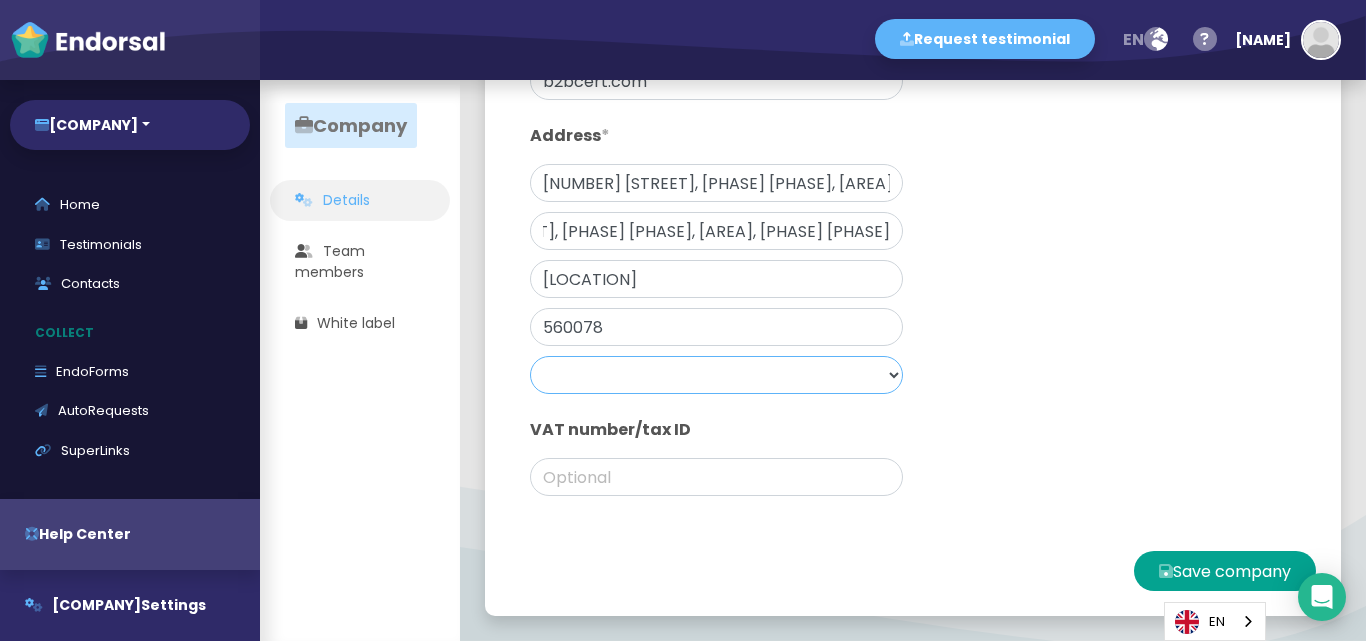 scroll, scrollTop: 0, scrollLeft: 0, axis: both 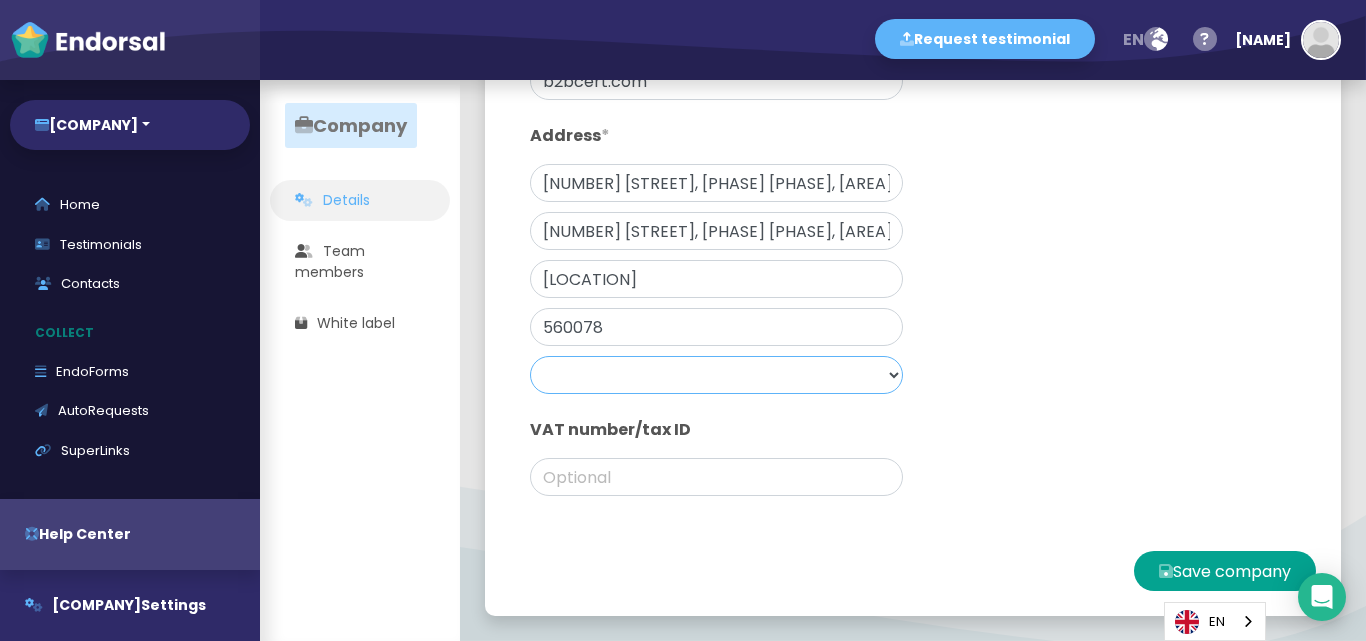 select on "India" 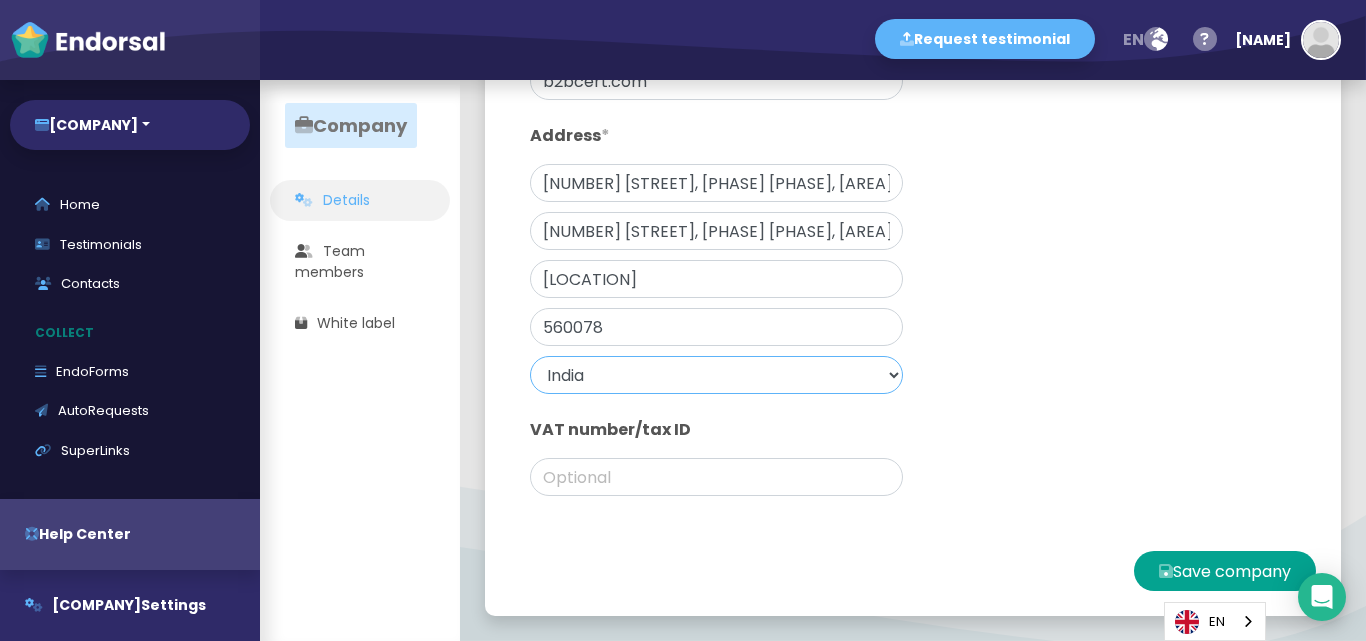 click on "Afghanistan Albania Algeria Andorra Angola Anguilla Antigua & Barbuda Argentina Armenia Aruba Australia Austria Azerbaijan Bahamas Bahrain Bangladesh Barbados Belarus Belgium Belize Benin Bermuda Bhutan Bolivia Bosnia & Herzegovina Botswana Brazil British Virgin Islands Brunei Bulgaria Burkina Faso Burundi Cambodia Cameroon Canada Cape Verde Cayman Islands Chad Chile China Colombia Congo Cook Islands Costa Rica Cote D'Ivoire Croatia Cuba Cyprus Czech Republic Denmark Djibouti Dominica Dominican Republic Ecuador Egypt El Salvador Equatorial Guinea Estonia Ethiopia Falkland Islands Faroe Islands Fiji Finland France French Polynesia French West Indies Gabon Gambia Georgia Germany Ghana Gibraltar Greece Greenland Grenada Guam Guatemala Guernsey Guinea Guinea Bissau Guyana Haiti Honduras Hong Kong Hungary Iceland India Indonesia Iran Iraq Ireland Isle of Man Israel Italy Jamaica Japan Jersey Jordan Kazakhstan Kenya Kuwait Kyrgyz Republic Laos Latvia Lebanon Lesotho Liberia Libya Liechtenstein Lithuania Luxembourg" 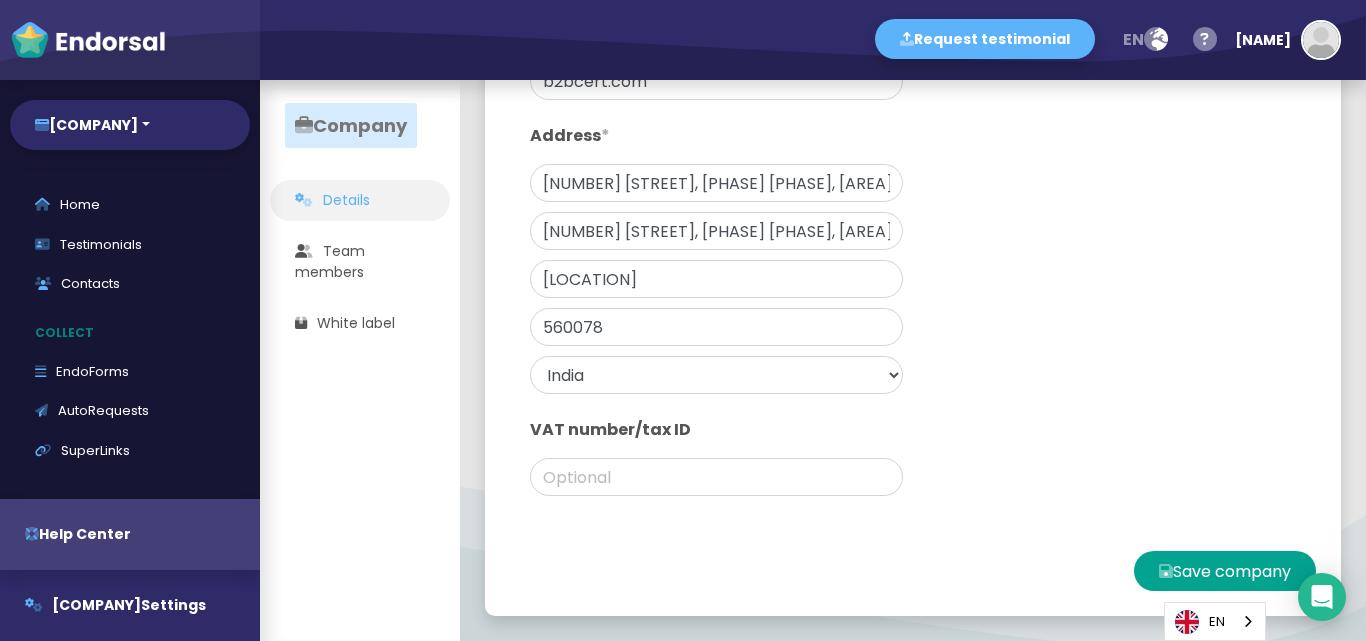 click on "Company name * ISO 27001 Certification in [LOCATION] Domain * b2bcert.com Address * [NUMBER] [STREET], [PHASE] [PHASE], [AREA], [PHASE] [PHASE] [NUMBER] [STREET], [PHASE] [PHASE], [AREA], [PHASE] [PHASE] [LOCATION] [POSTAL_CODE] Afghanistan Albania Algeria Andorra Angola Anguilla Antigua & Barbuda Argentina Armenia Aruba Australia Austria Azerbaijan Bahamas Bahrain Bangladesh Barbados Belarus Belgium Belize Benin Bermuda Bhutan Bolivia Bosnia & Herzegovina Botswana Brazil British Virgin Islands Brunei Bulgaria Burkina Faso Burundi Cambodia Cameroon Canada Cape Verde Cayman Islands Chad Chile China Colombia Congo Cook Islands Costa Rica Cote D'Ivoire Croatia Cuba Cyprus Czech Republic Denmark Djibouti Dominica Dominican Republic Ecuador Egypt El Salvador Equatorial Guinea Estonia Ethiopia Falkland Islands Faroe Islands Fiji Finland France French Polynesia French West Indies Gabon Gambia Georgia Germany Ghana Gibraltar Greece Greenland Grenada Guam Guatemala Guernsey Guinea Guinea Bissau Guyana Haiti Honduras India" 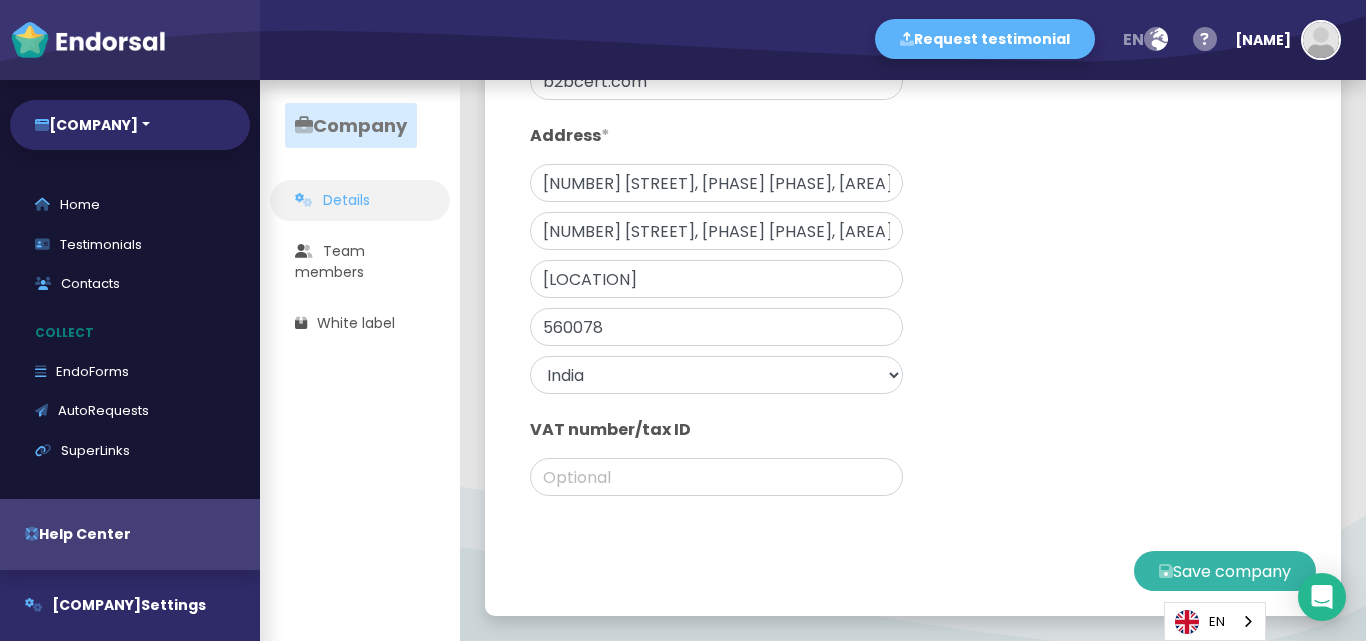 click on "Save company" 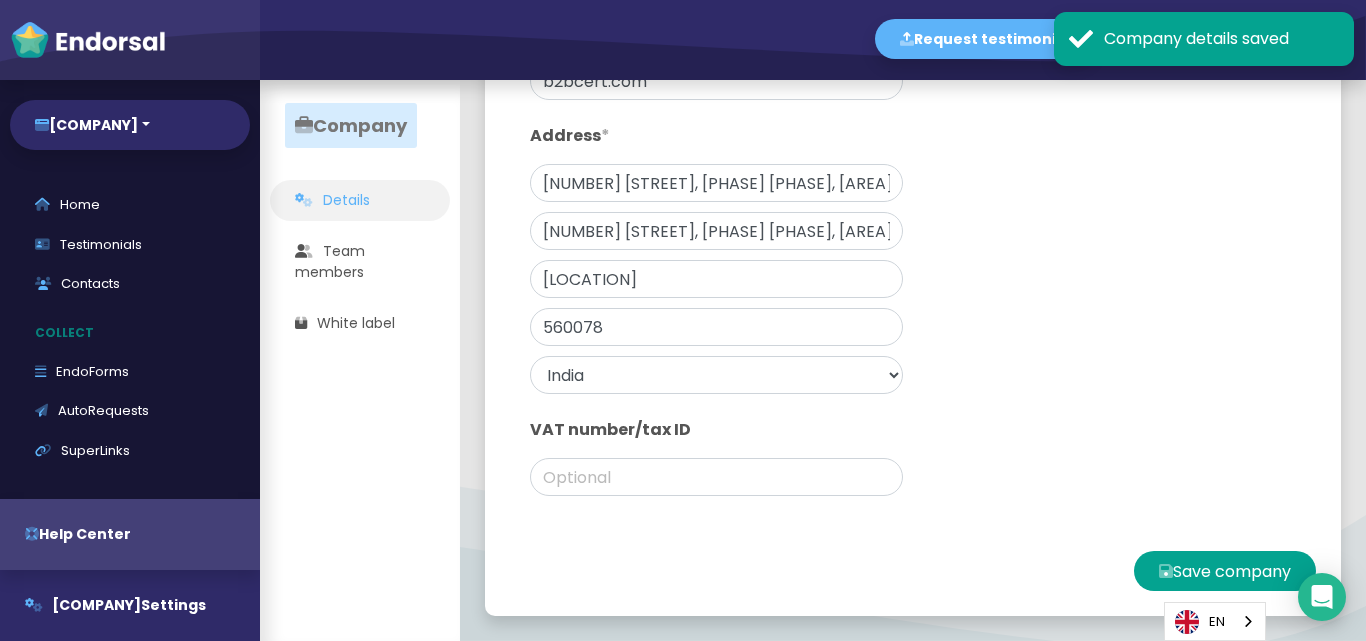 scroll, scrollTop: 0, scrollLeft: 0, axis: both 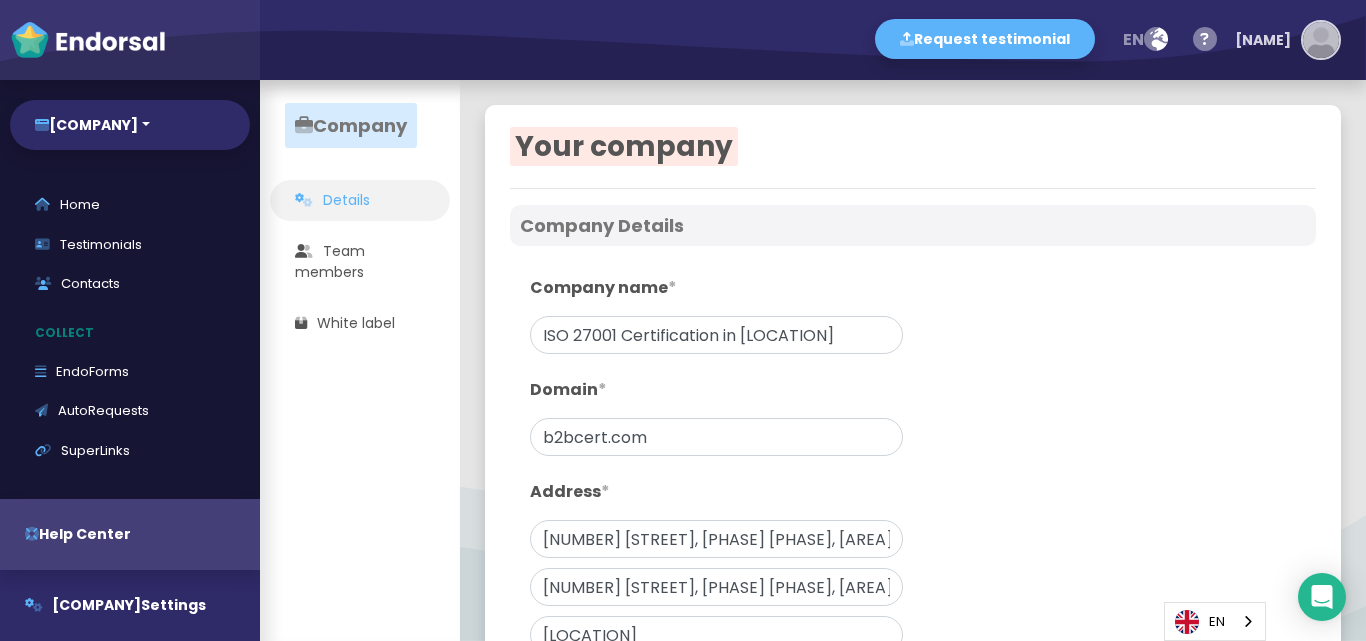 click at bounding box center [1321, 40] 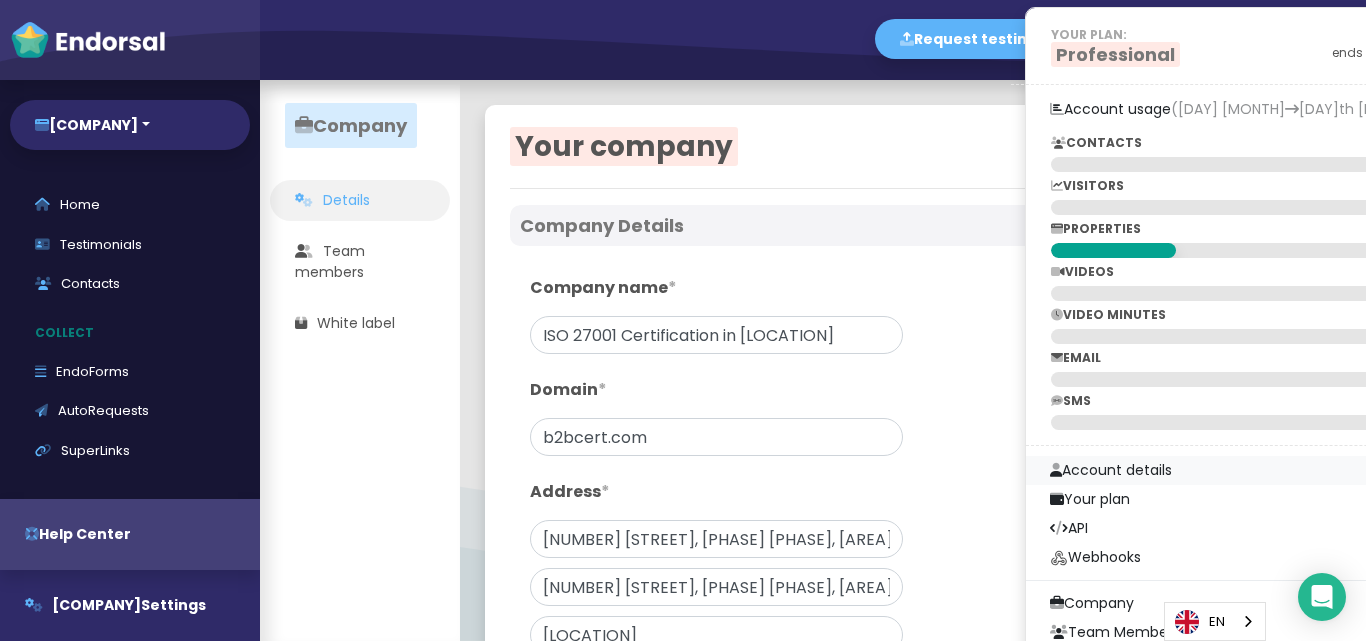 click on "Account details" at bounding box center (1239, 470) 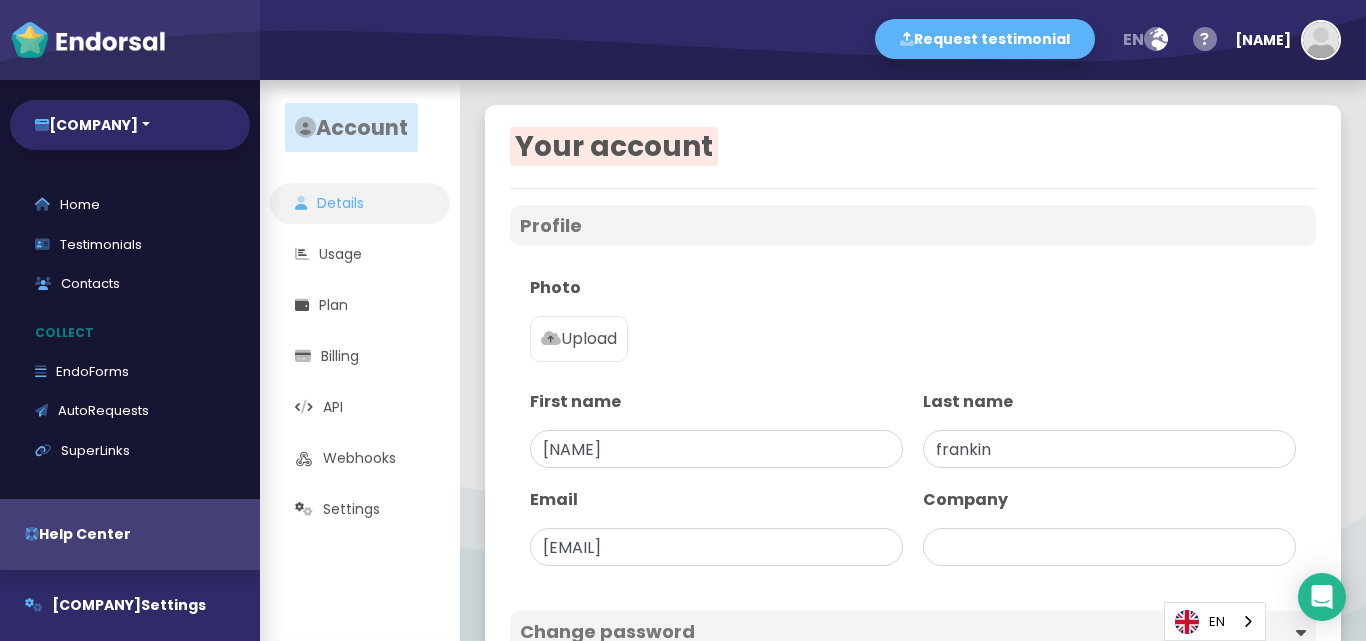 type on "ISO 27001 Certification in [LOCATION]" 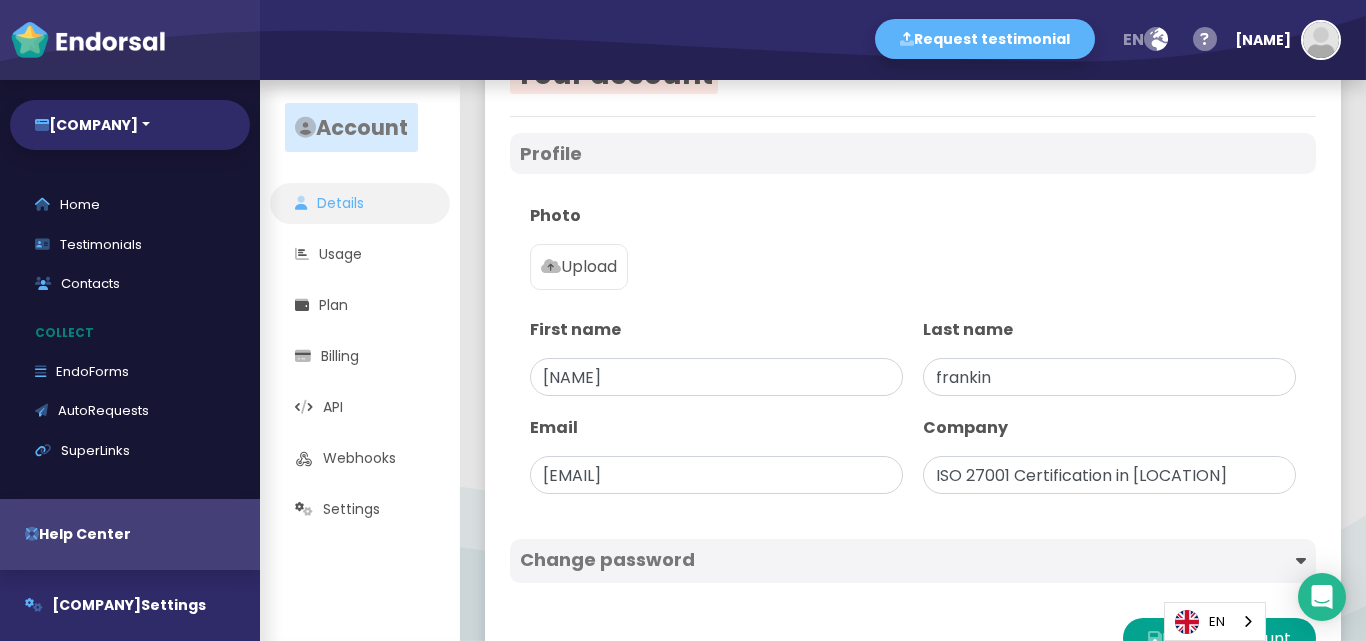scroll, scrollTop: 139, scrollLeft: 0, axis: vertical 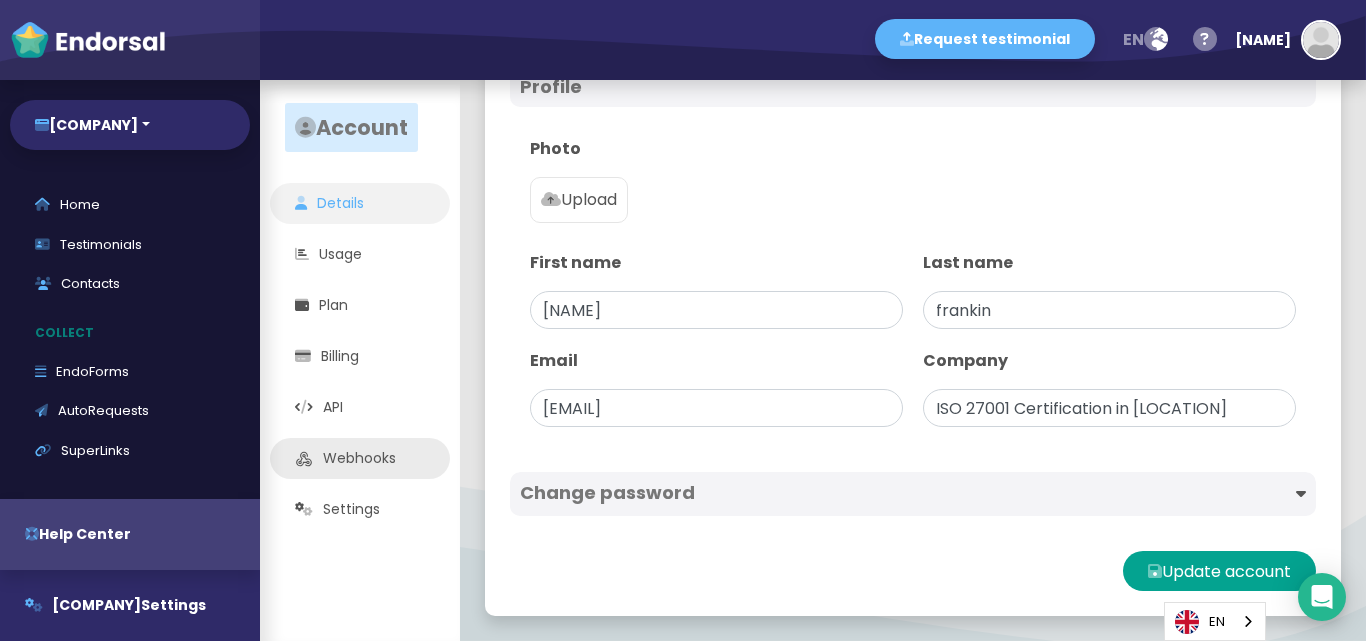 click on "Webhooks" 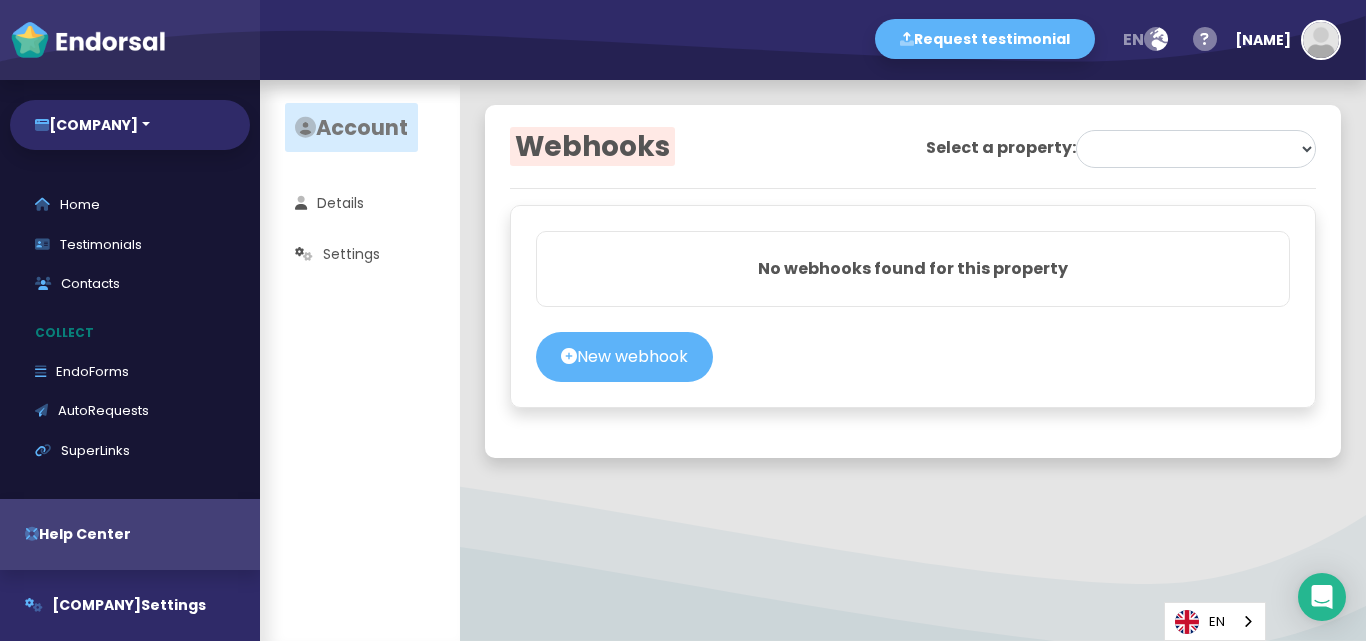select on "[ID]" 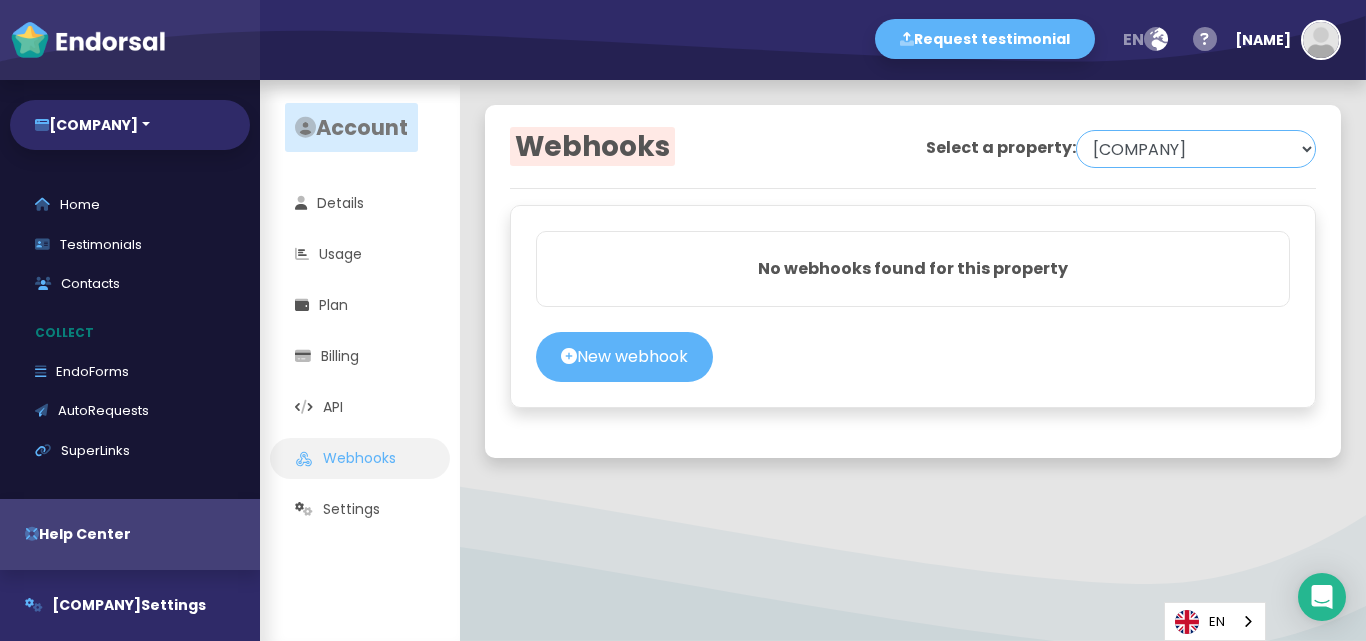 click on "[COMPANY]" 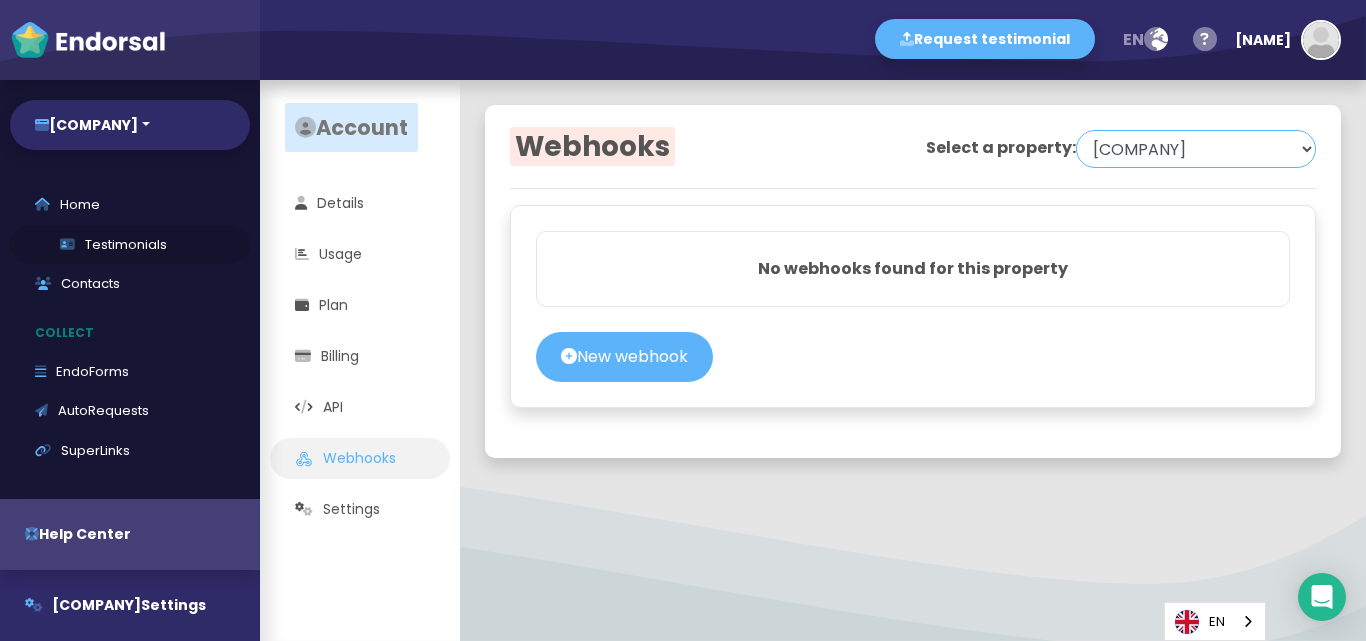 scroll, scrollTop: 400, scrollLeft: 0, axis: vertical 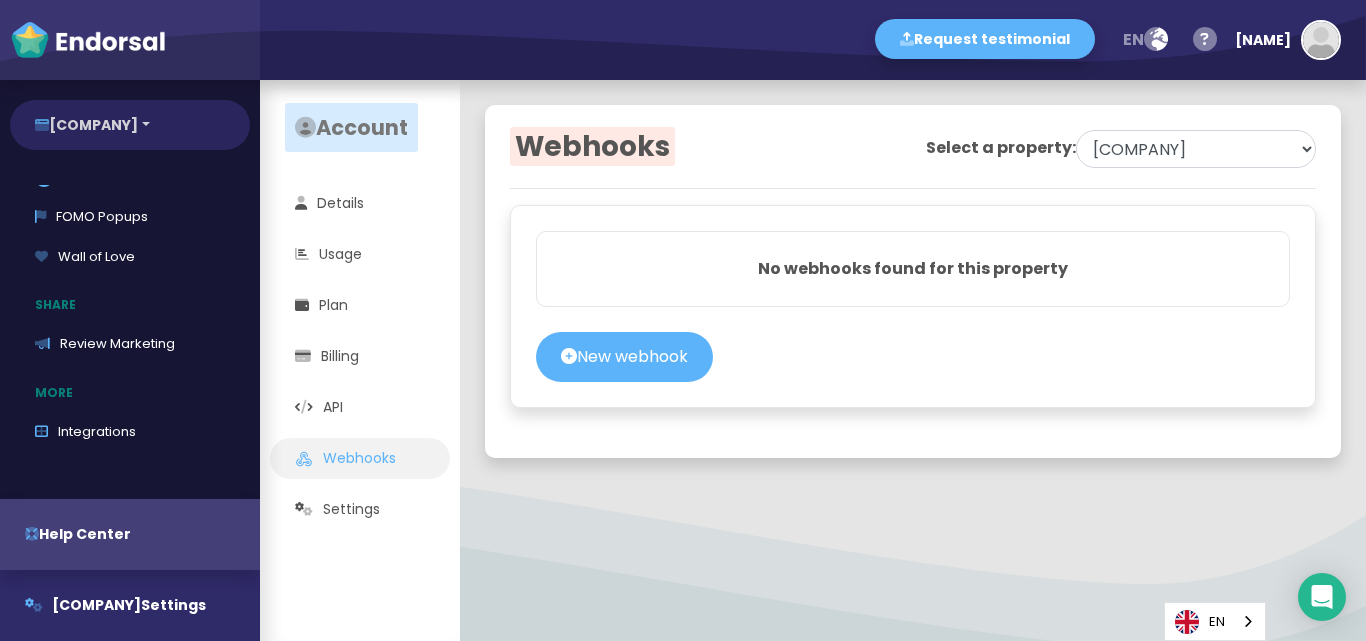 click on "[COMPANY]" at bounding box center (130, 125) 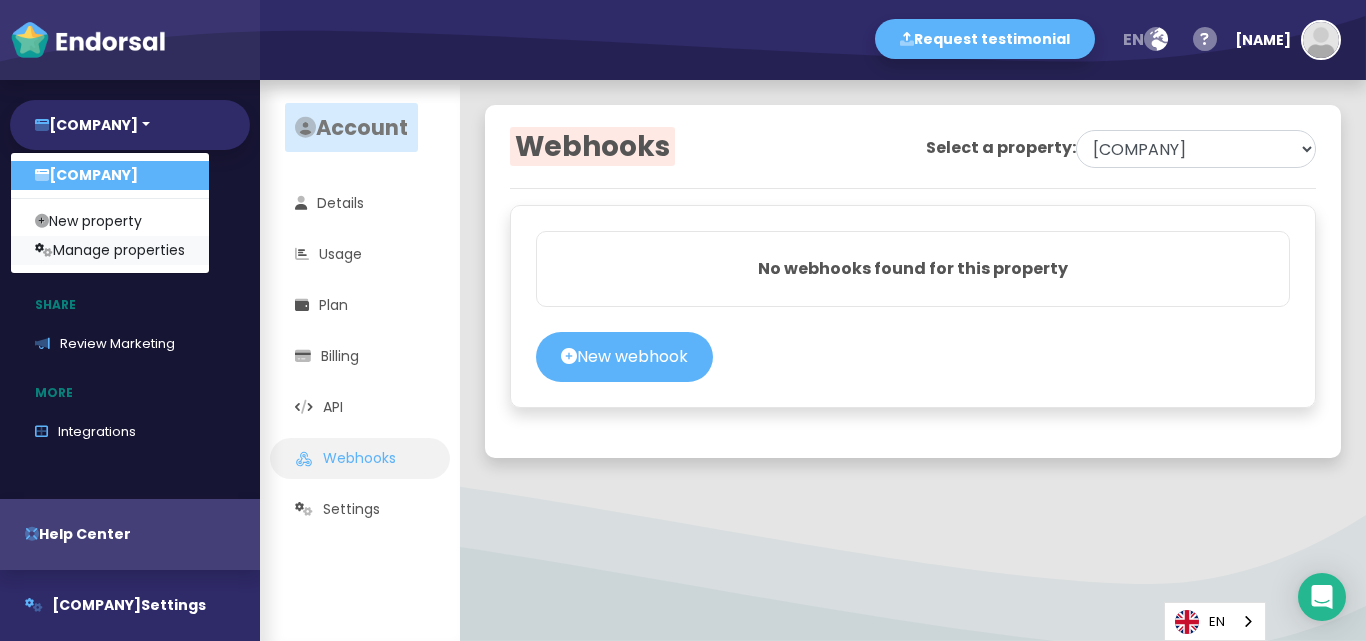 click on "Manage properties" at bounding box center (110, 250) 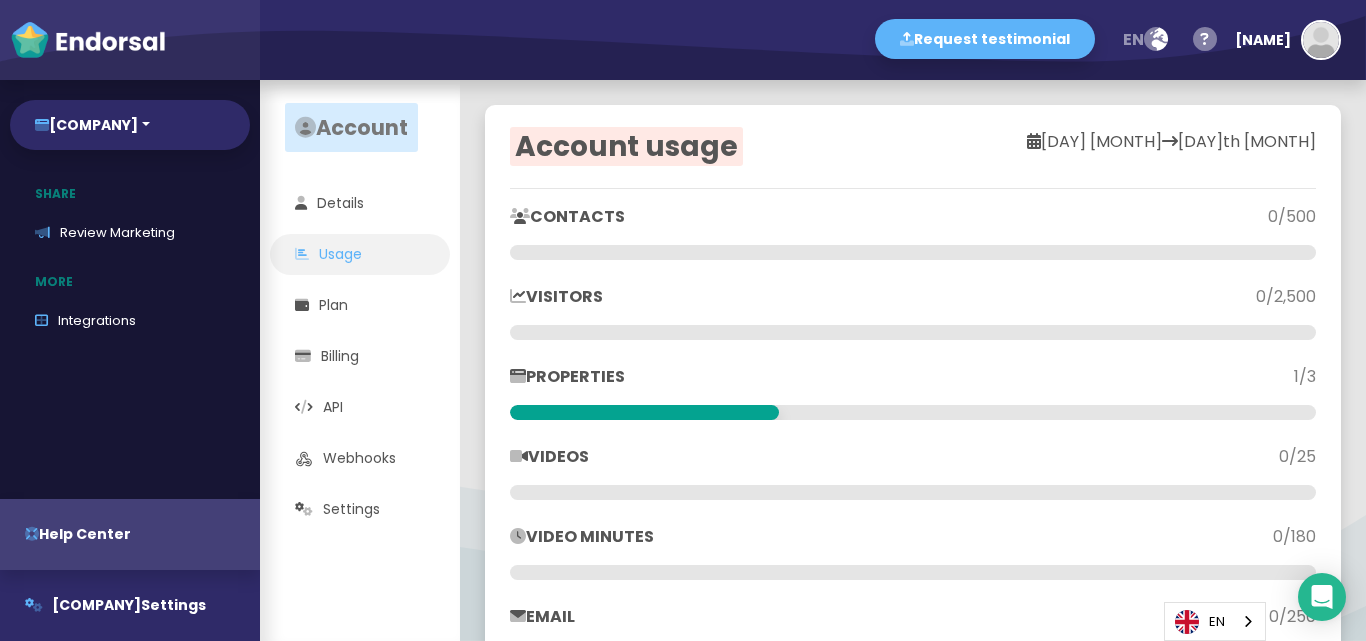 scroll, scrollTop: 515, scrollLeft: 0, axis: vertical 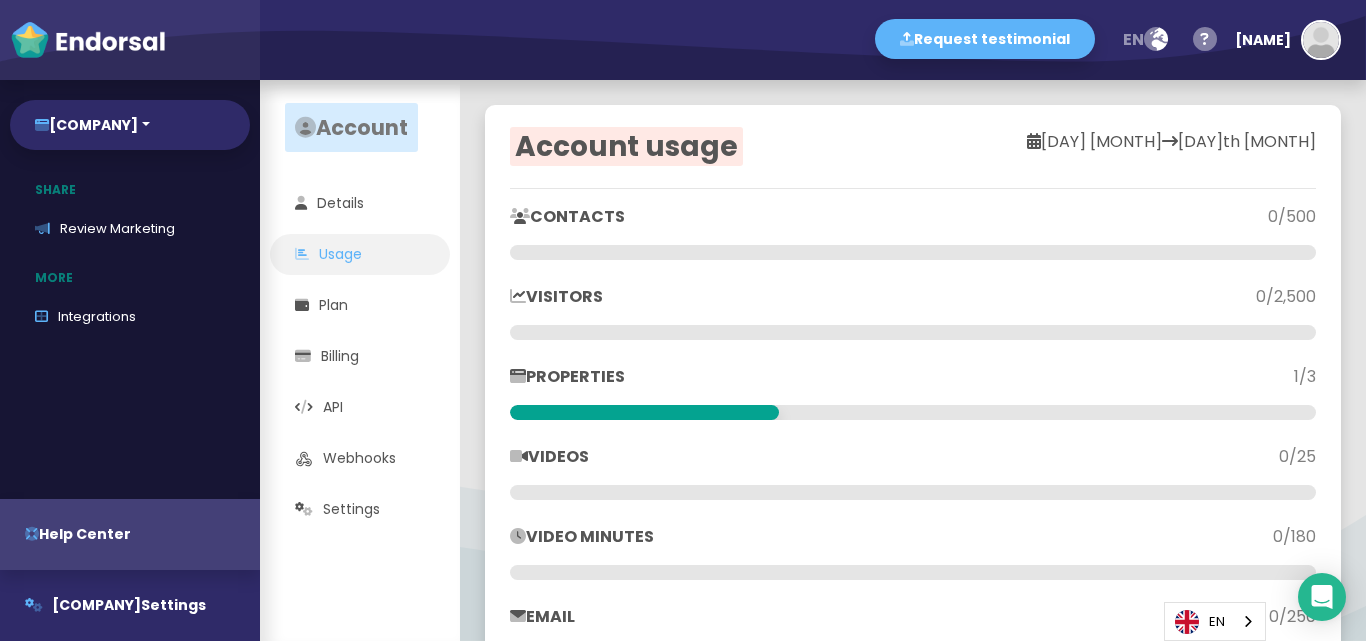 click on "Request testimonial en Language English French German Spanish Italian Norwegian Help center Send feedback / report issue amrtin YOUR PLAN: Professional Trial ends in 14 days Account usage ( [DAY] [MONTH] [DAY] [MONTH] ) CONTACTS VISITORS PROPERTIES VIDEOS VIDEO MINUTES EMAIL SMS Account details Your plan API Webhooks Company Team Members White Label Sign out" at bounding box center [813, 40] 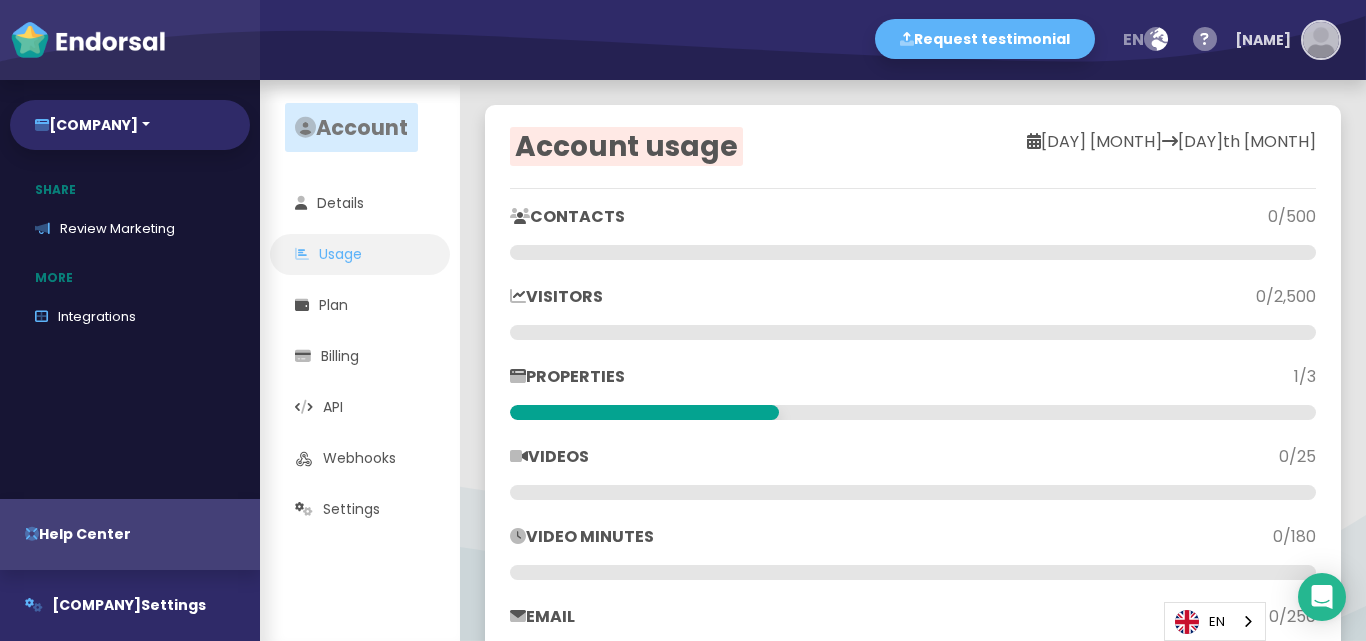 click at bounding box center [1321, 40] 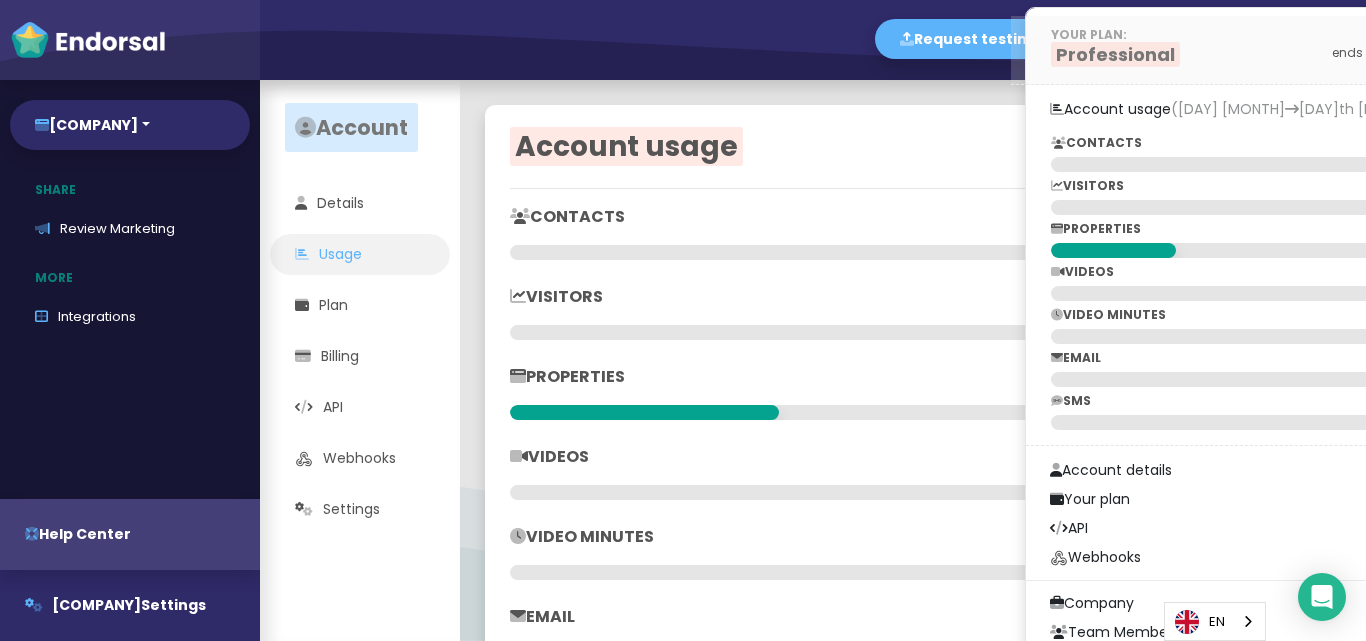 click on "Professional" at bounding box center [1115, 54] 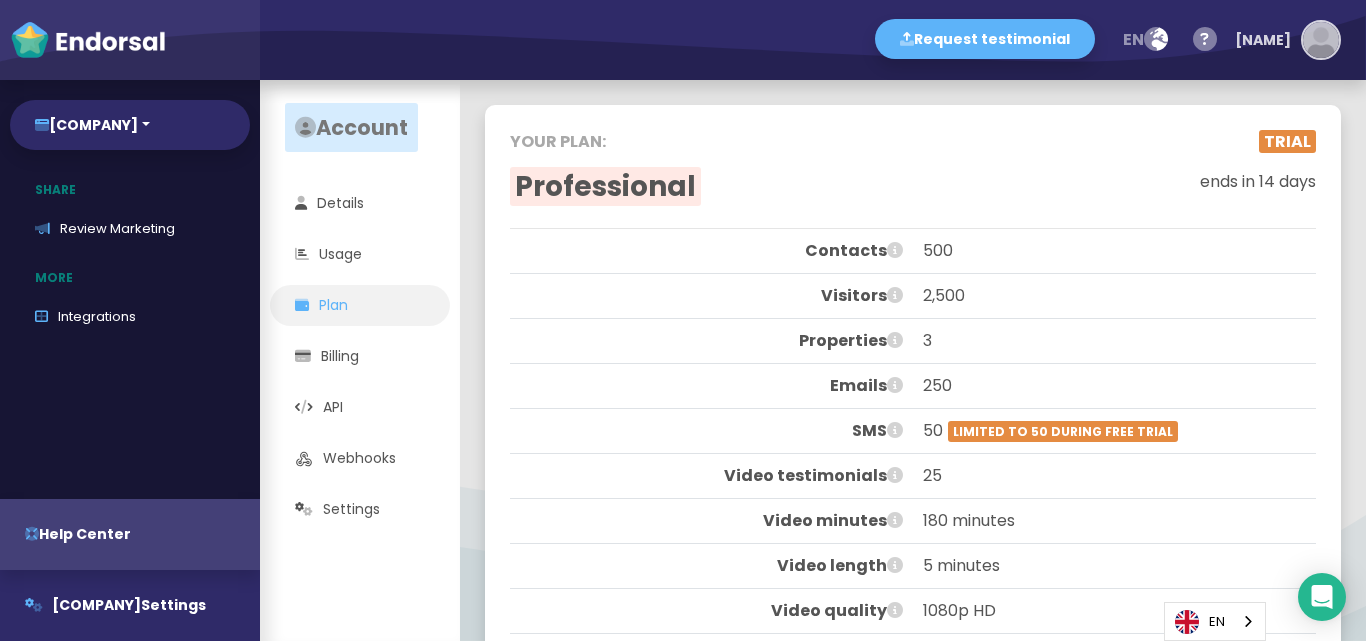 click at bounding box center (1321, 40) 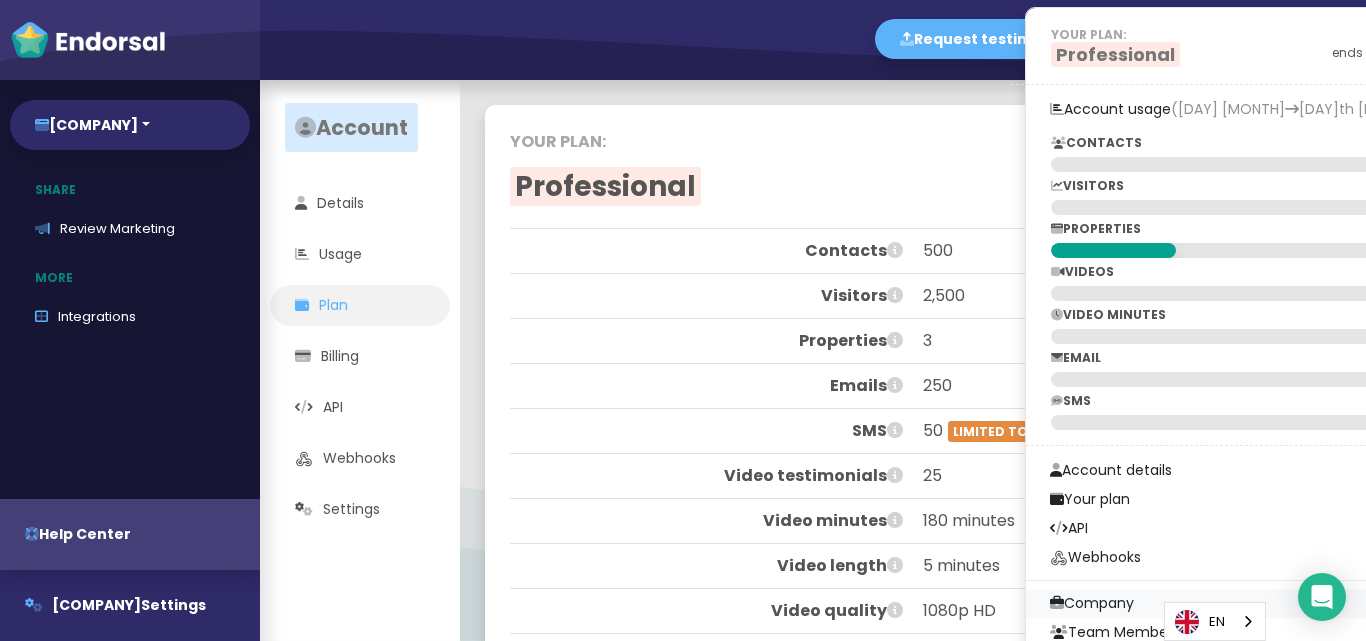 click on "Company" at bounding box center (1239, 603) 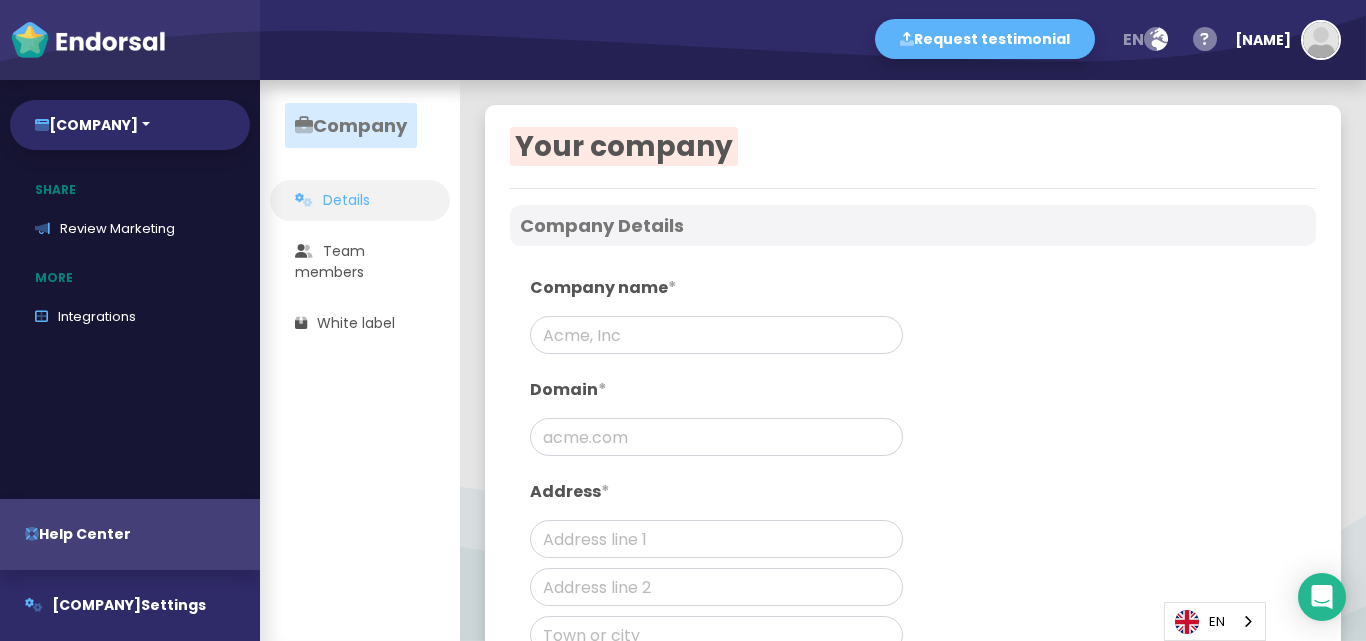 type on "ISO 27001 Certification in [LOCATION]" 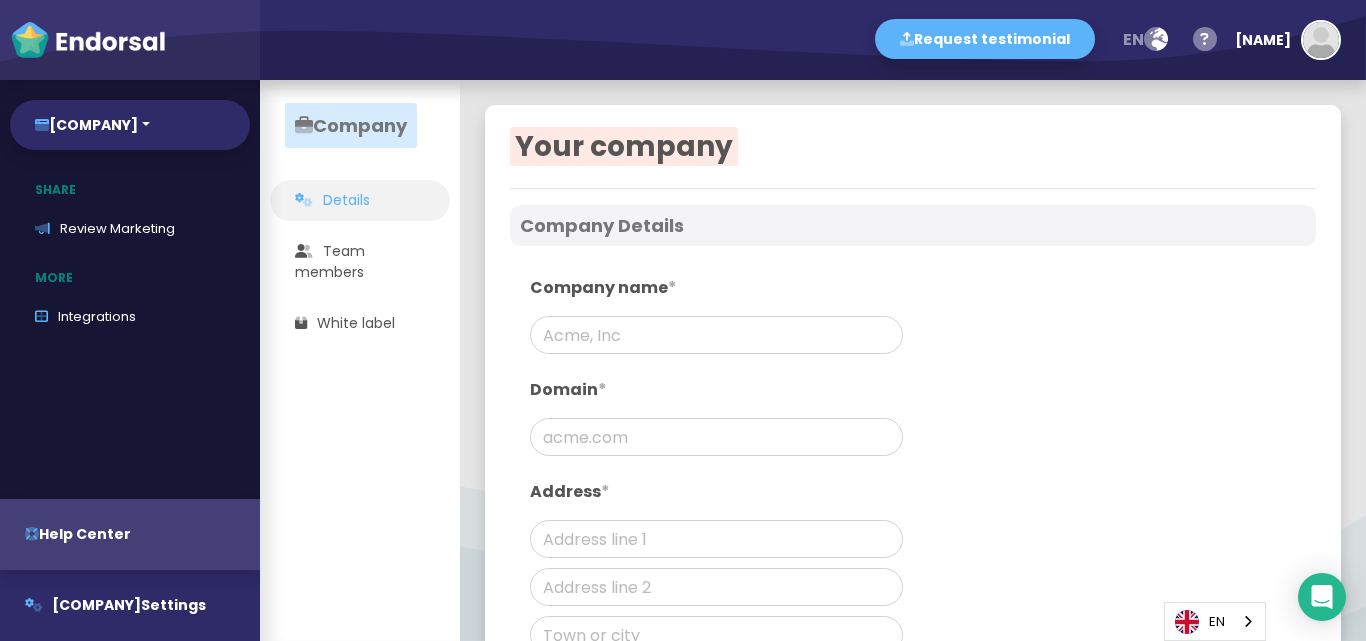 type on "b2bcert.com" 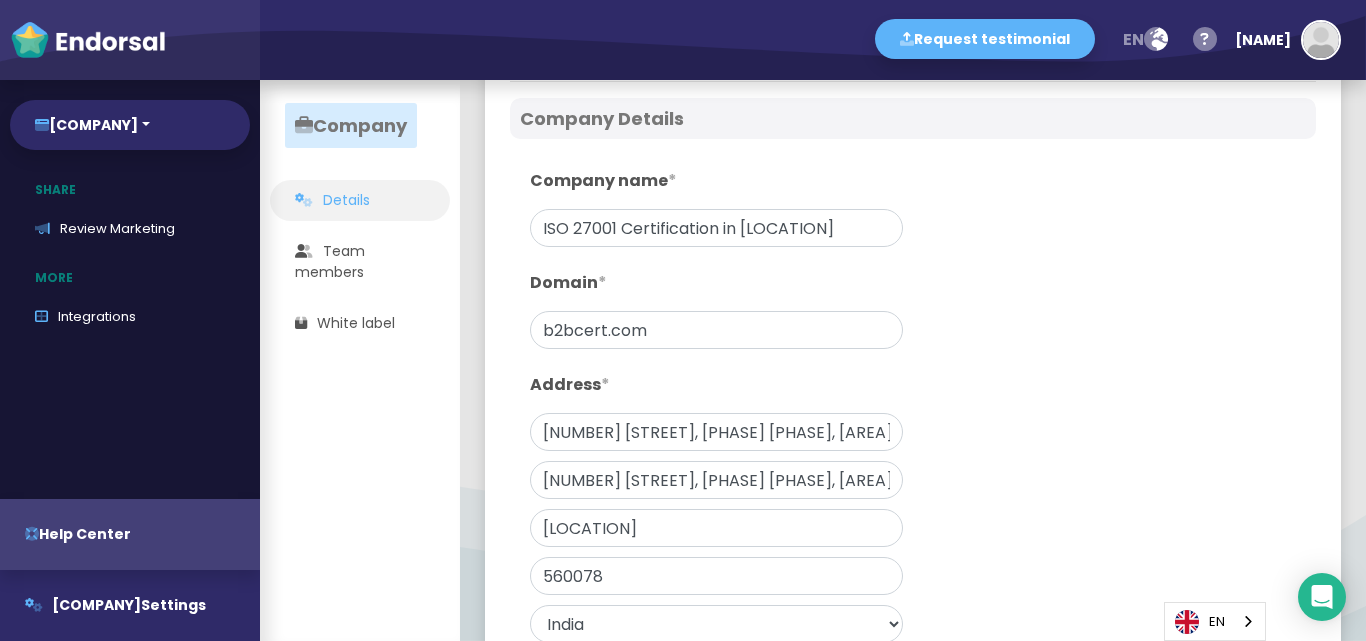 scroll, scrollTop: 300, scrollLeft: 0, axis: vertical 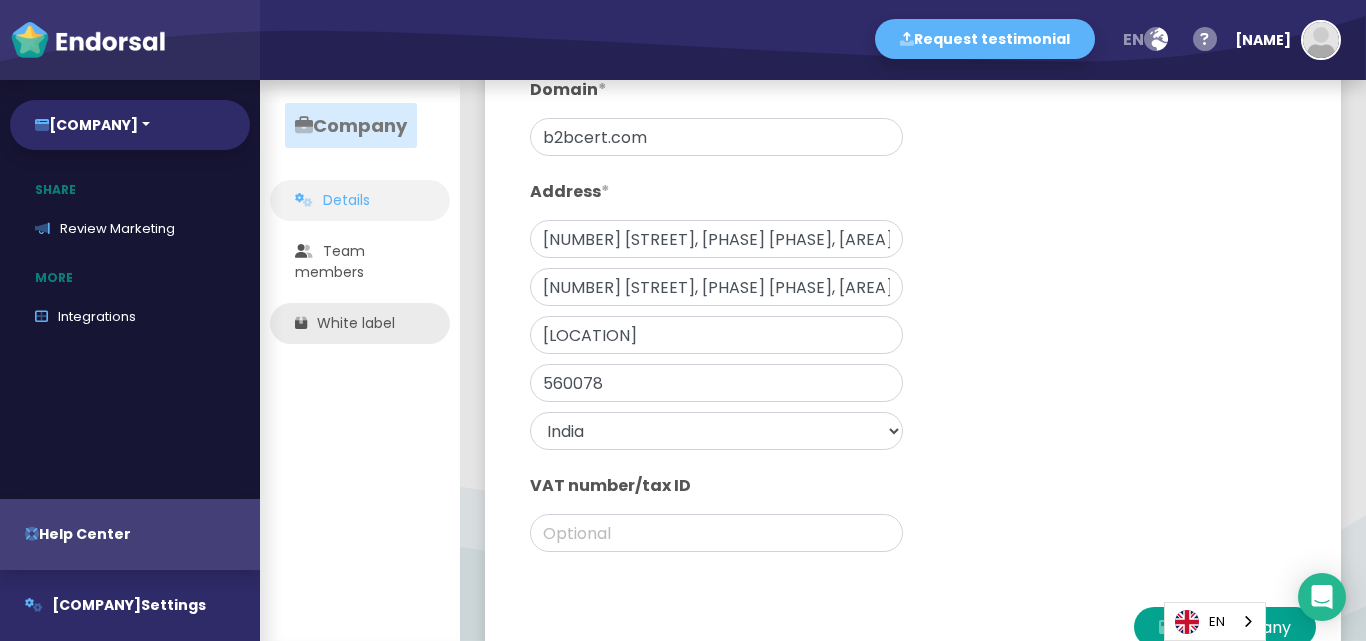 click on "White label" 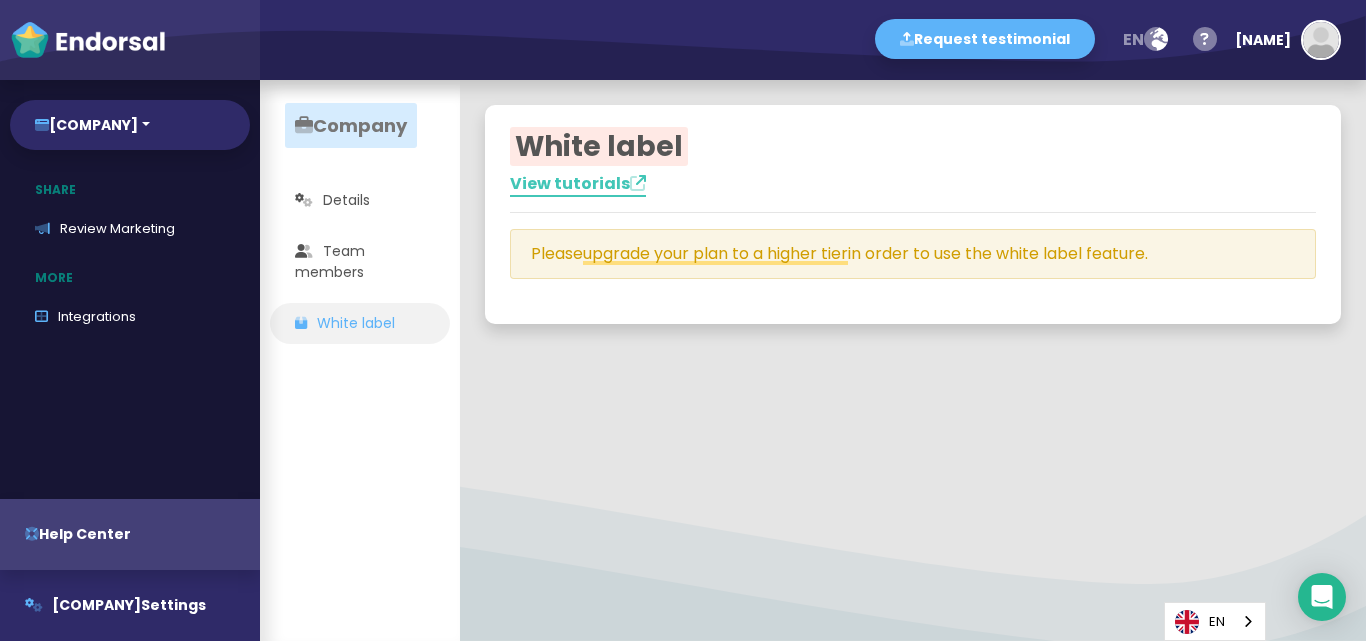 click on "View tutorials" 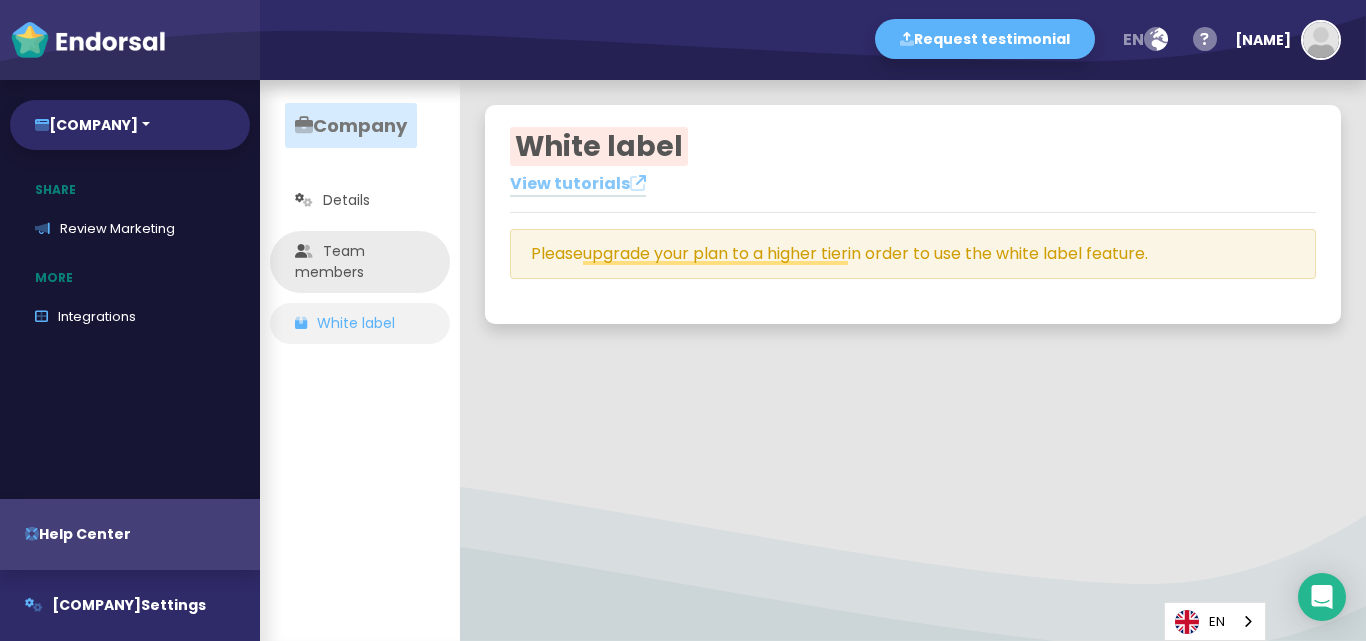 click on "Team members" 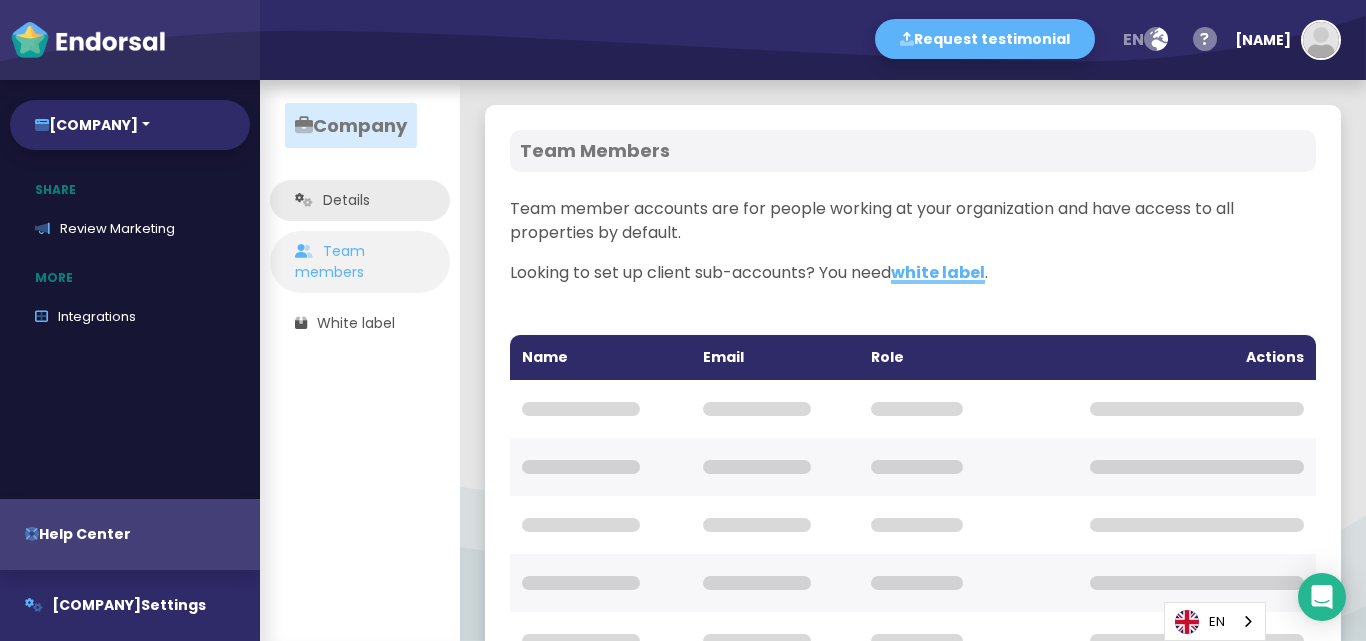 click on "Details" 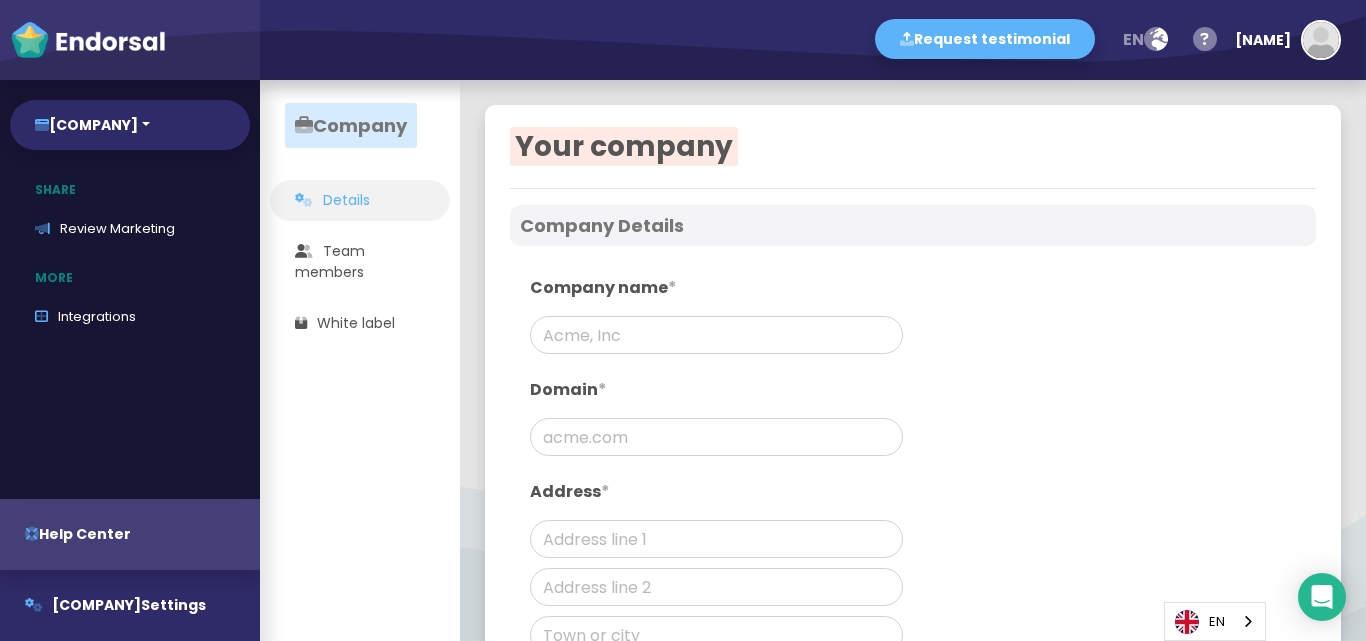 type on "ISO 27001 Certification in [LOCATION]" 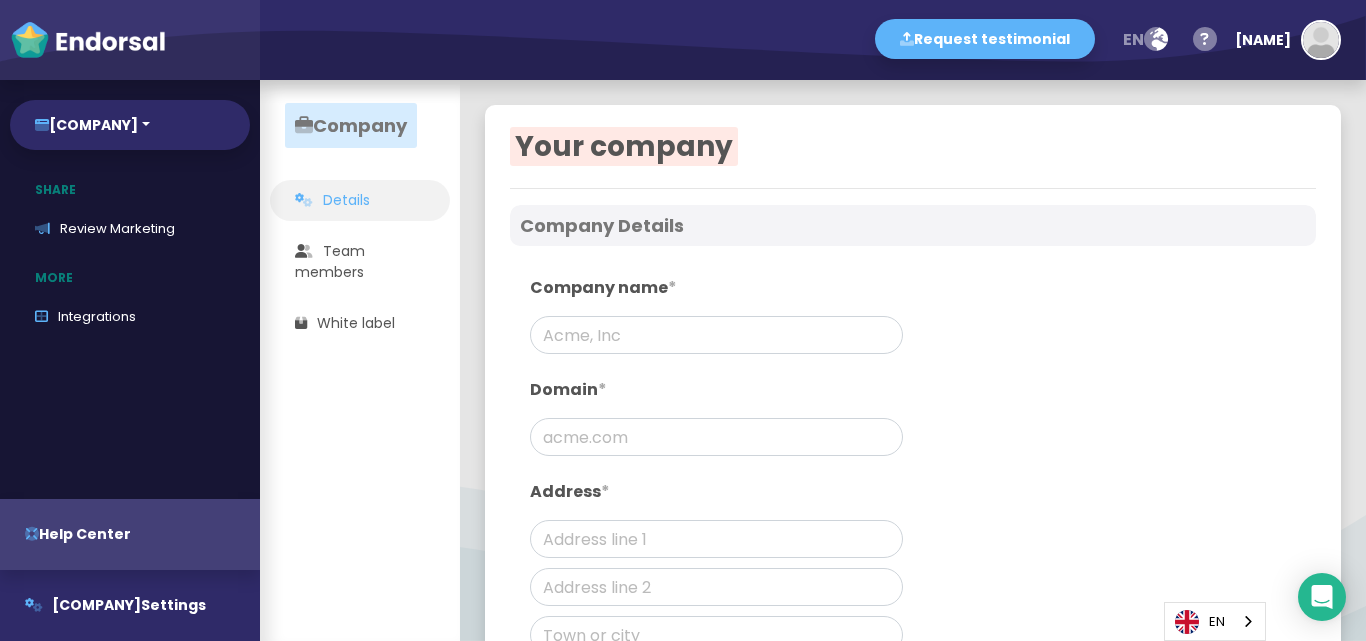 type on "b2bcert.com" 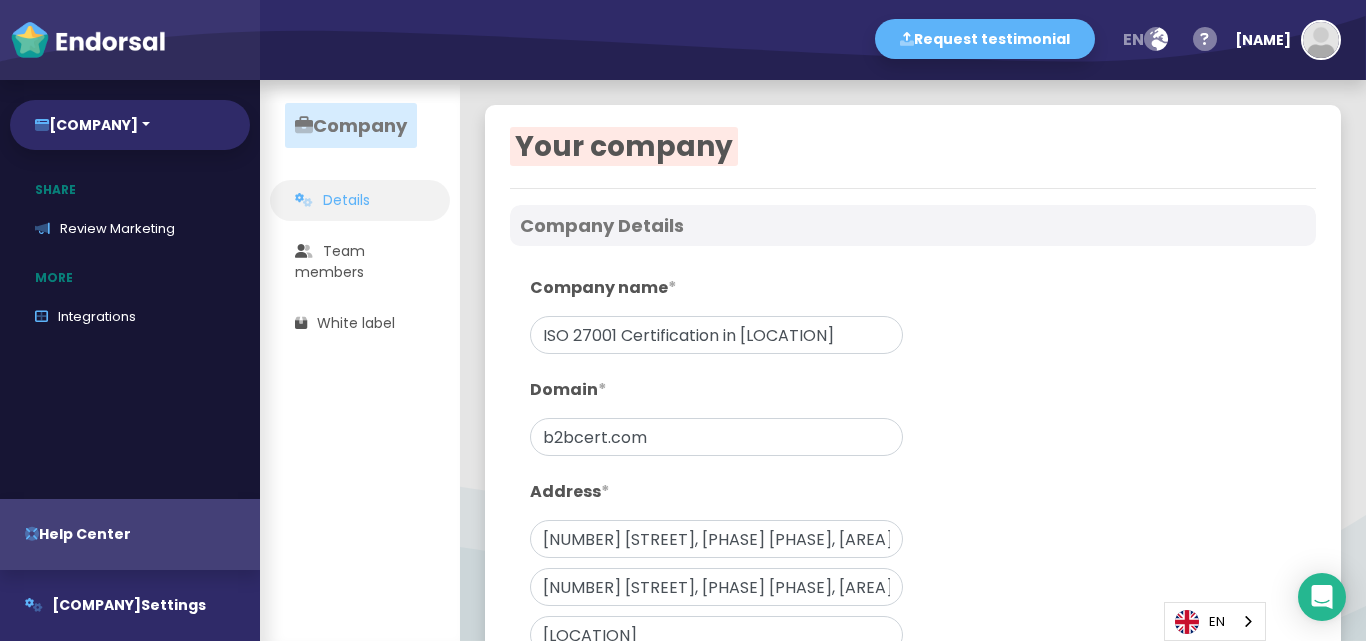 scroll, scrollTop: 356, scrollLeft: 0, axis: vertical 